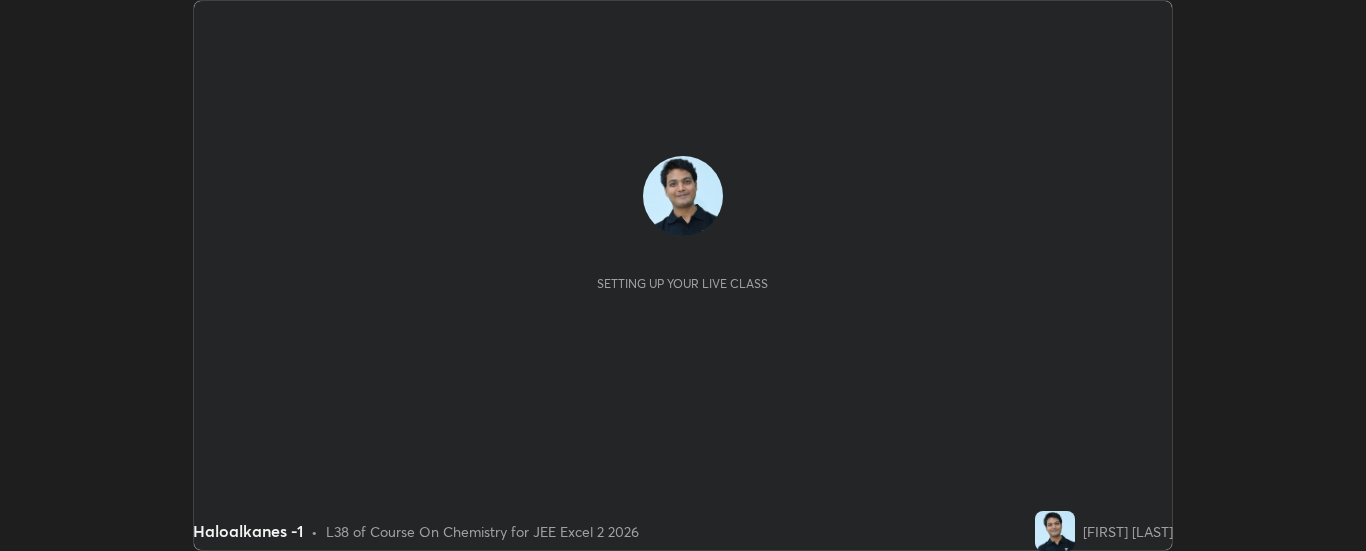 scroll, scrollTop: 0, scrollLeft: 0, axis: both 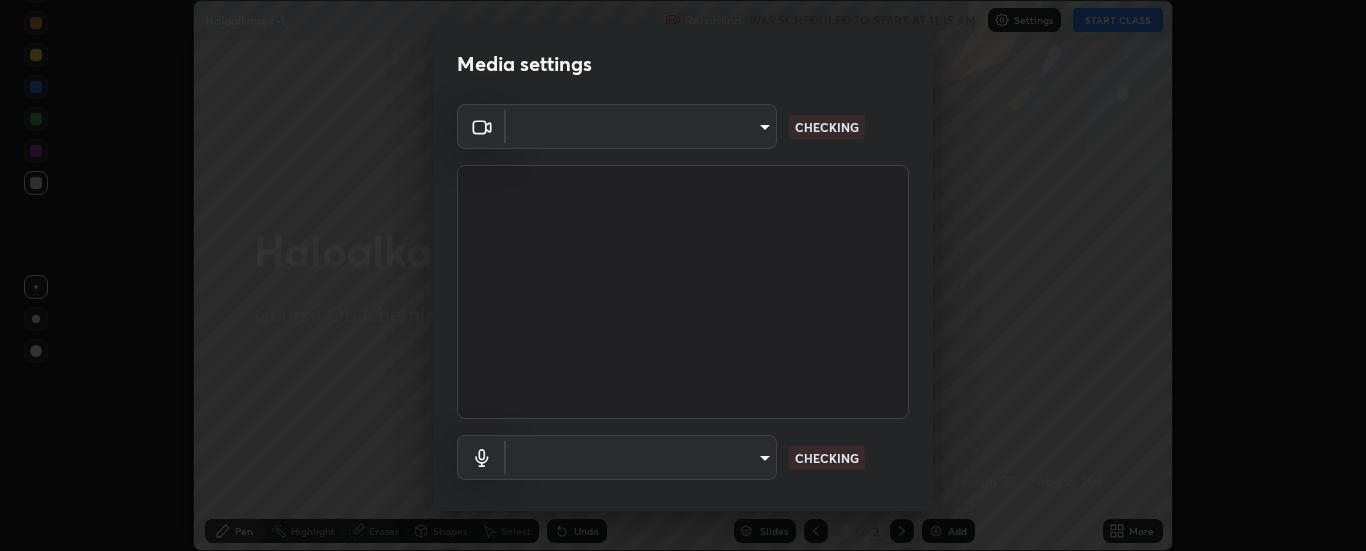 type on "33bb49e09bcfbb4316c4890d77ad60ffd3795cdb709f4857747982be22fbf515" 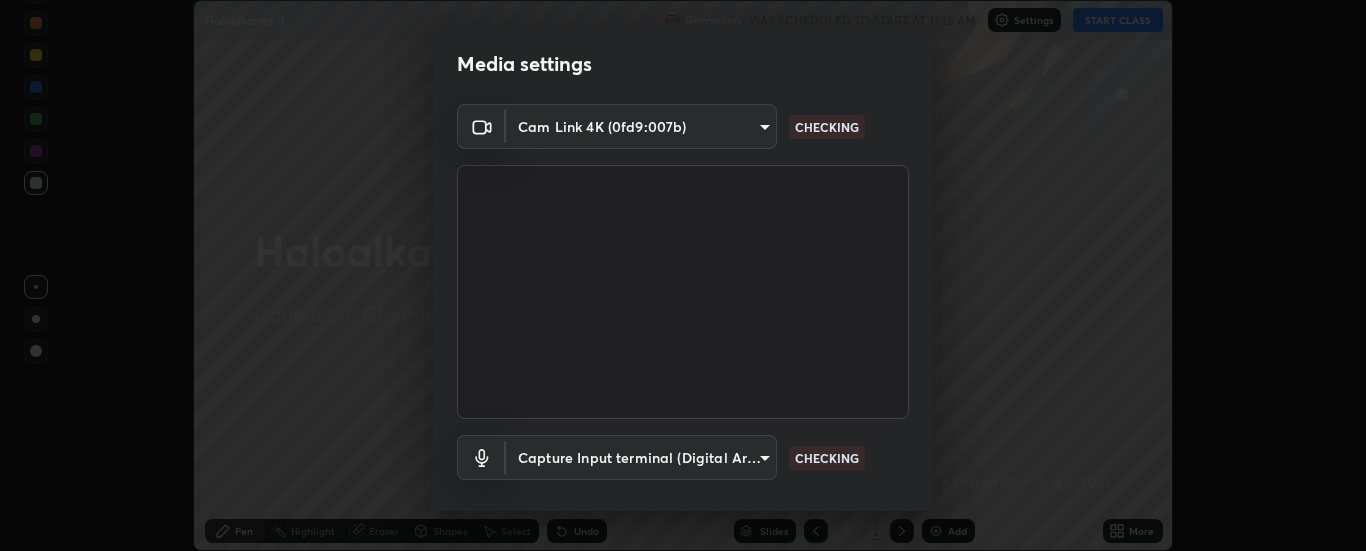 scroll, scrollTop: 105, scrollLeft: 0, axis: vertical 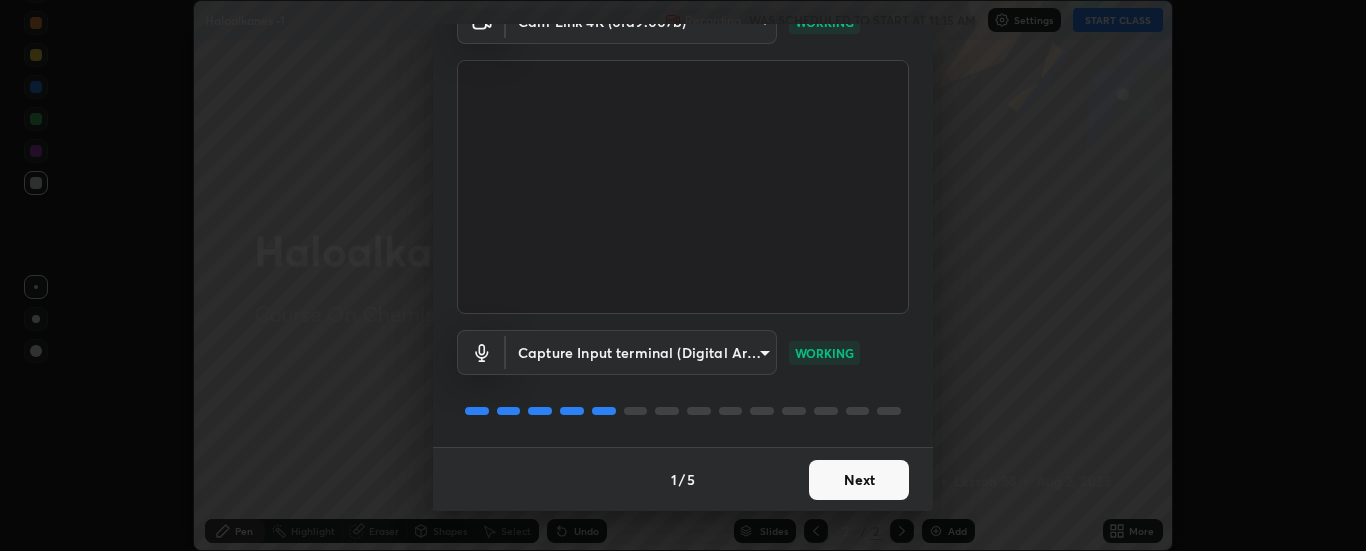 click on "Next" at bounding box center (859, 480) 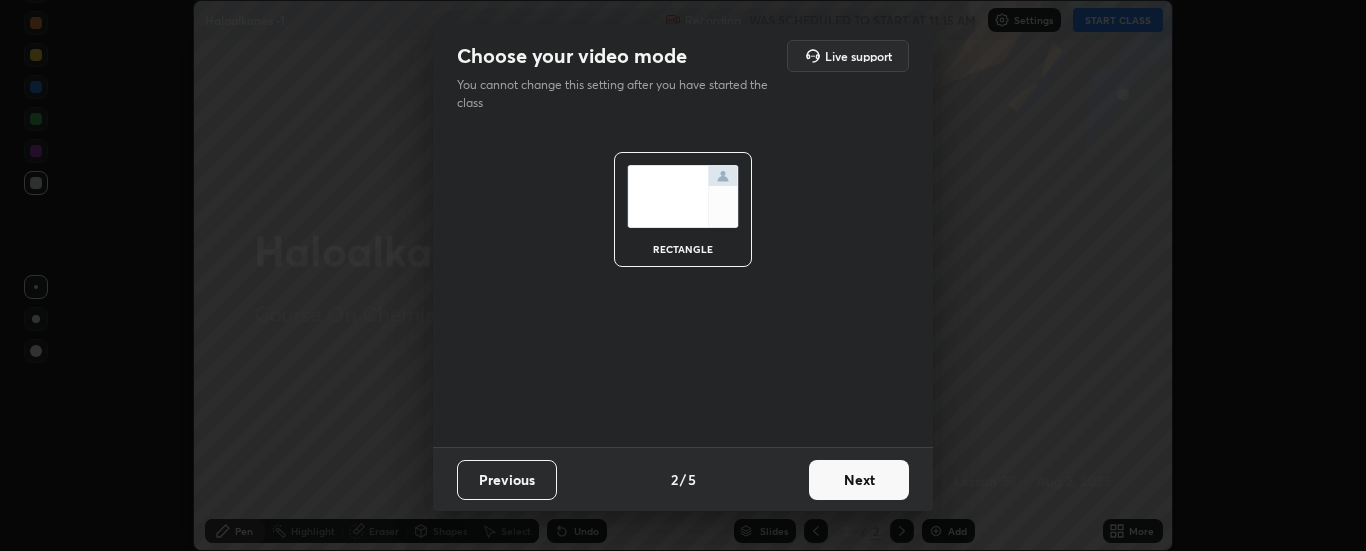 click on "Next" at bounding box center (859, 480) 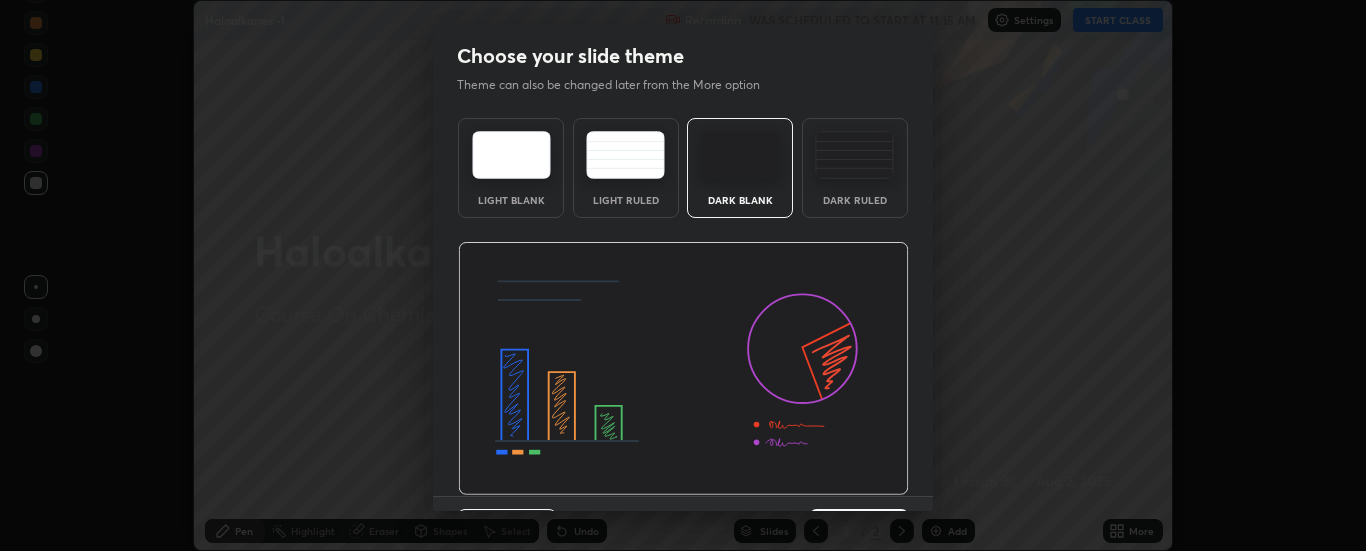 scroll, scrollTop: 49, scrollLeft: 0, axis: vertical 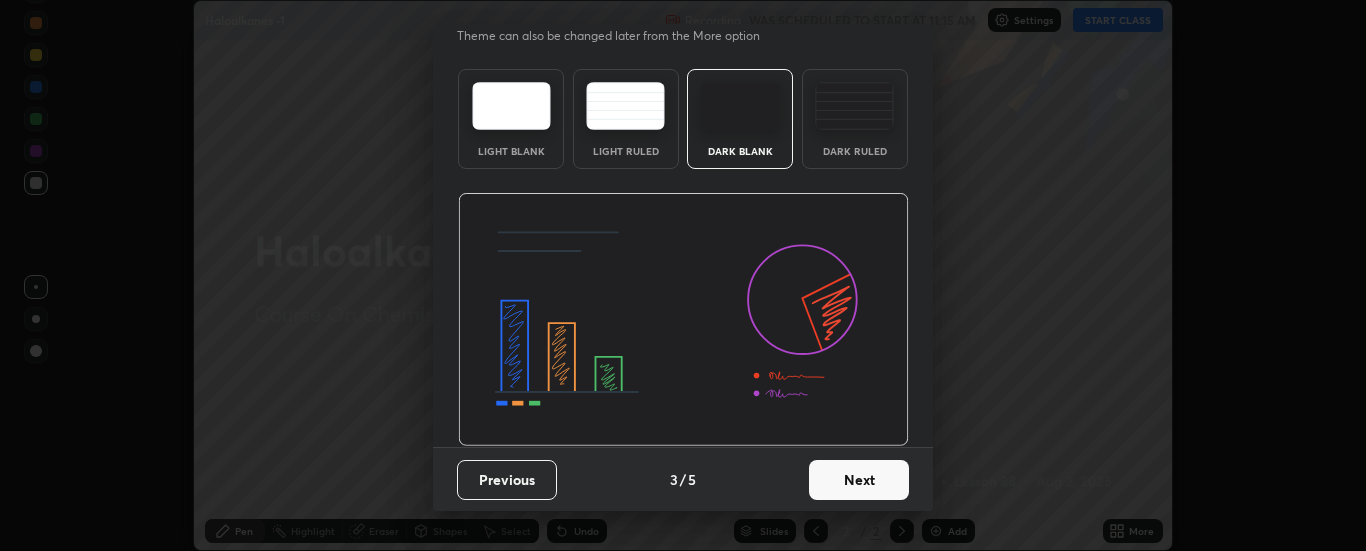 click on "Next" at bounding box center (859, 480) 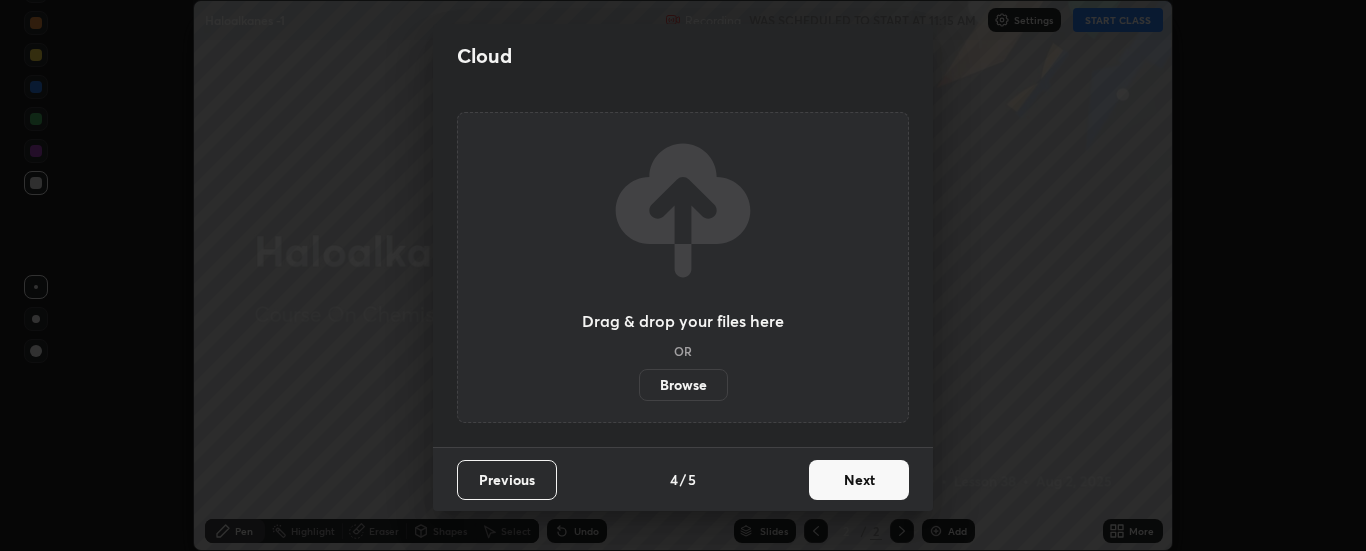 click on "Next" at bounding box center [859, 480] 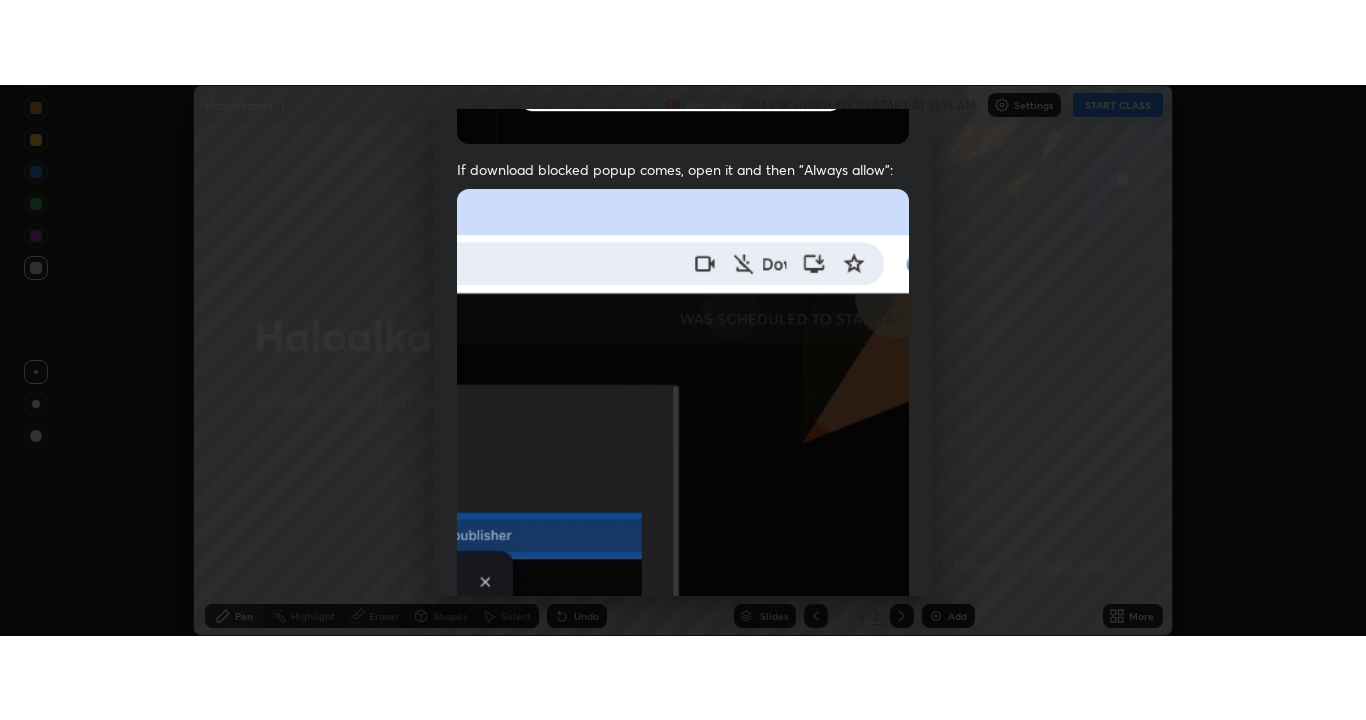 scroll, scrollTop: 513, scrollLeft: 0, axis: vertical 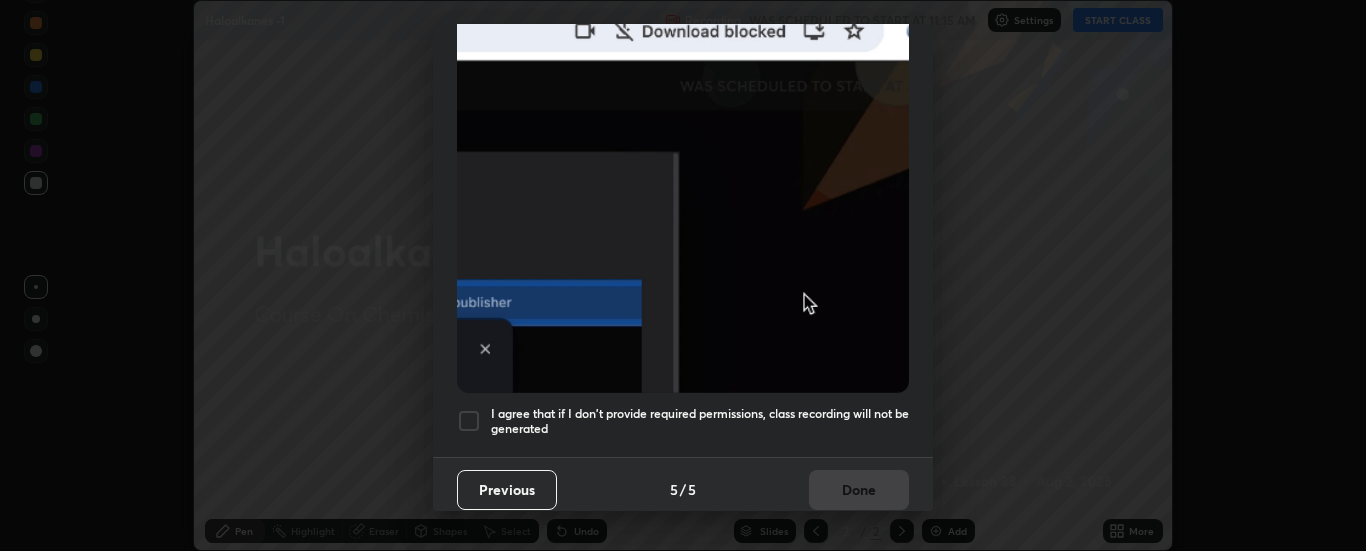 click at bounding box center [469, 421] 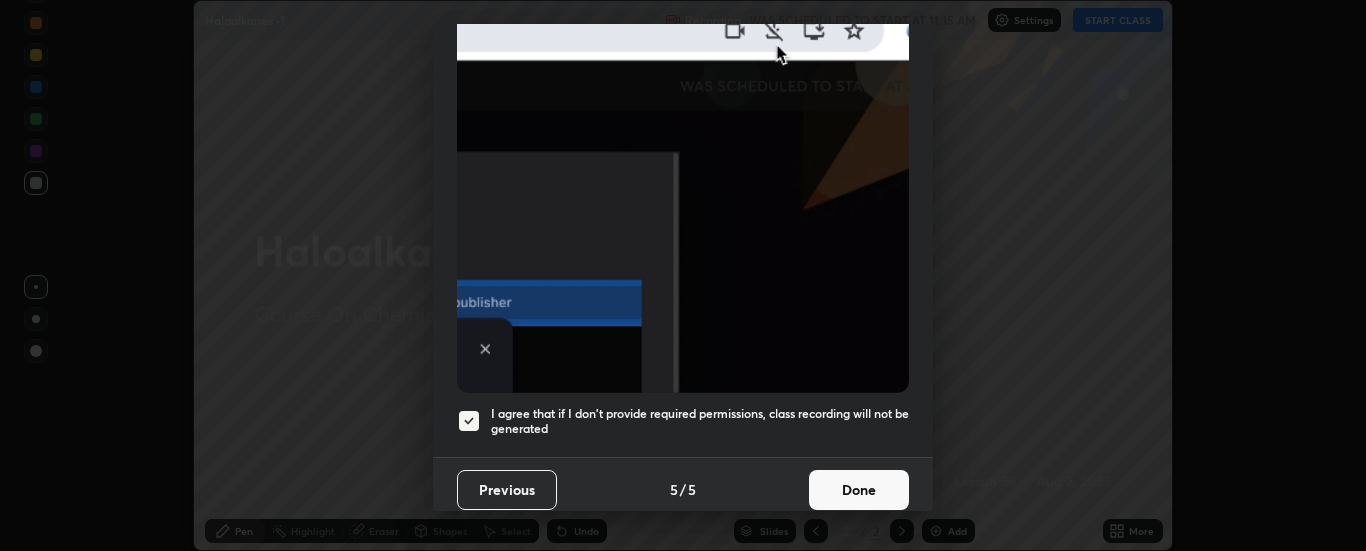 click on "Done" at bounding box center (859, 490) 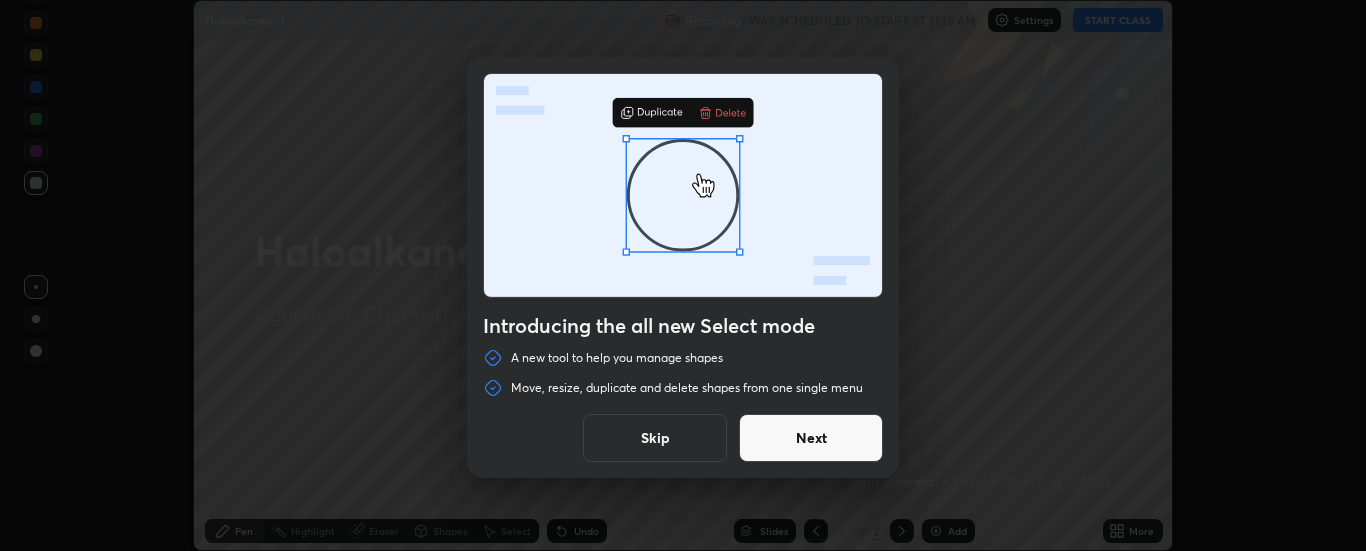 click on "Skip" at bounding box center [655, 438] 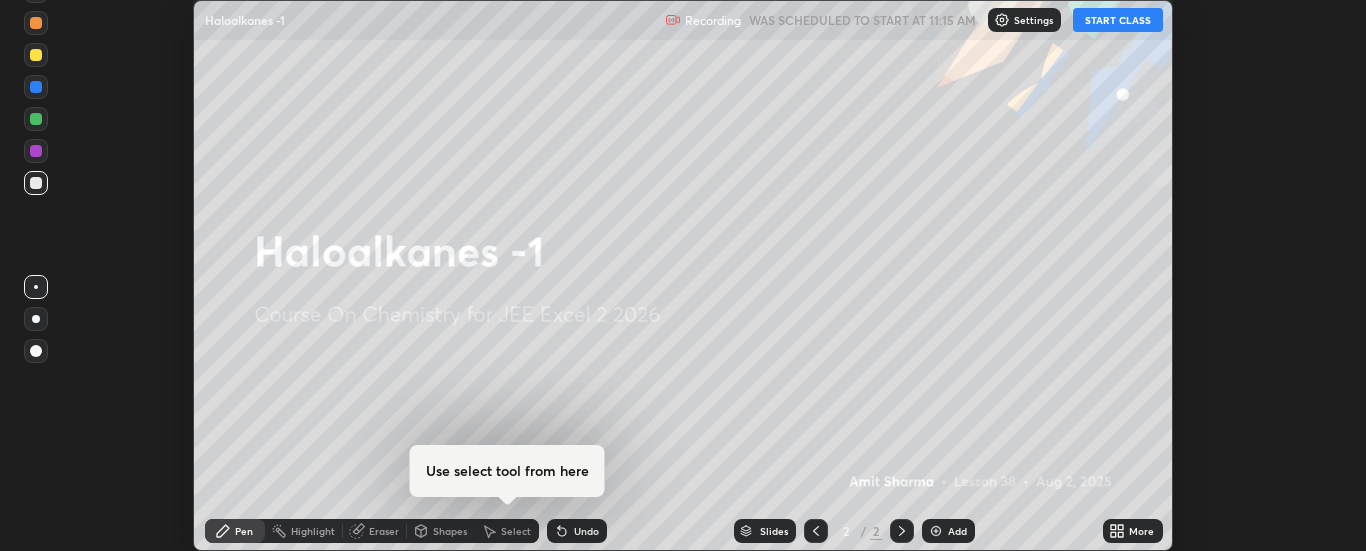 click on "START CLASS" at bounding box center (1118, 20) 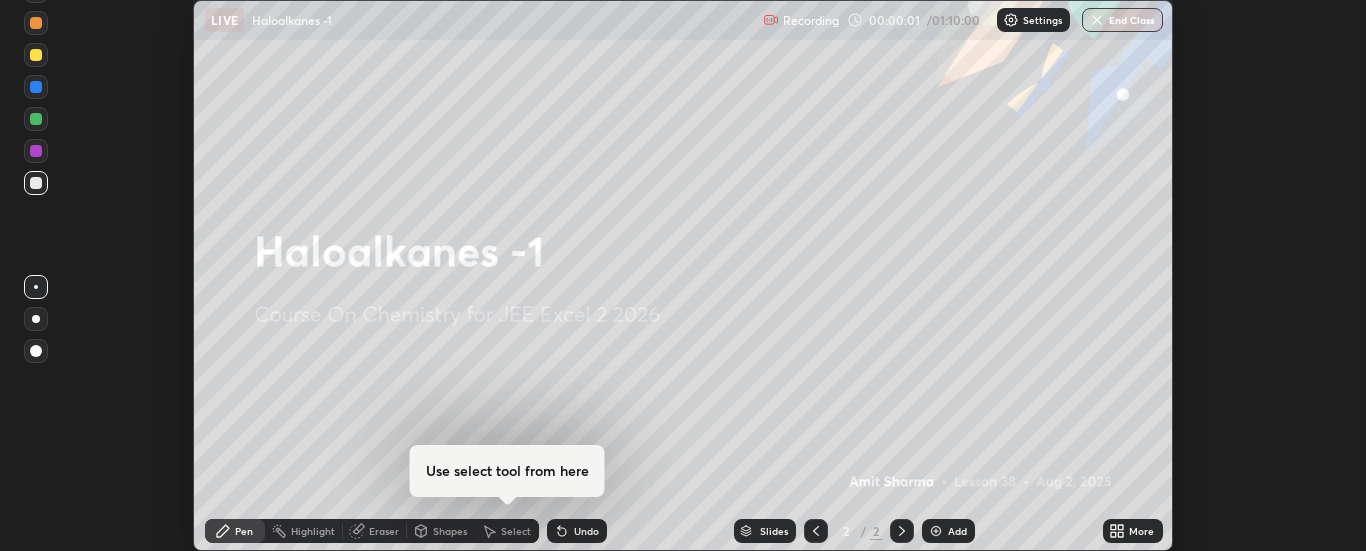click 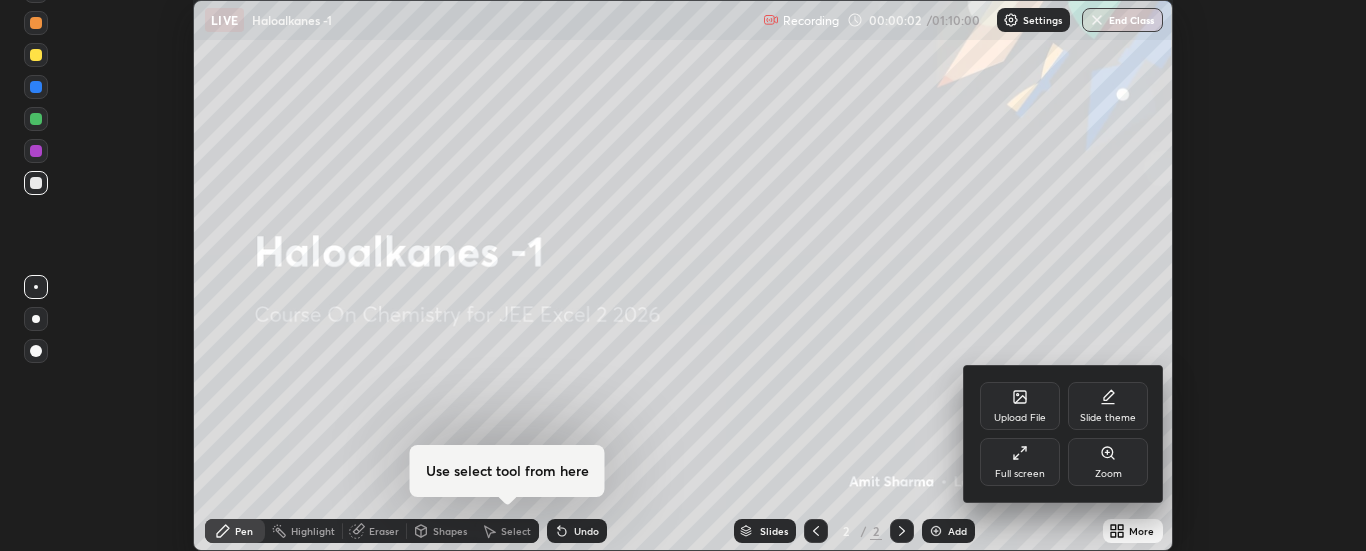 click on "Full screen" at bounding box center (1020, 462) 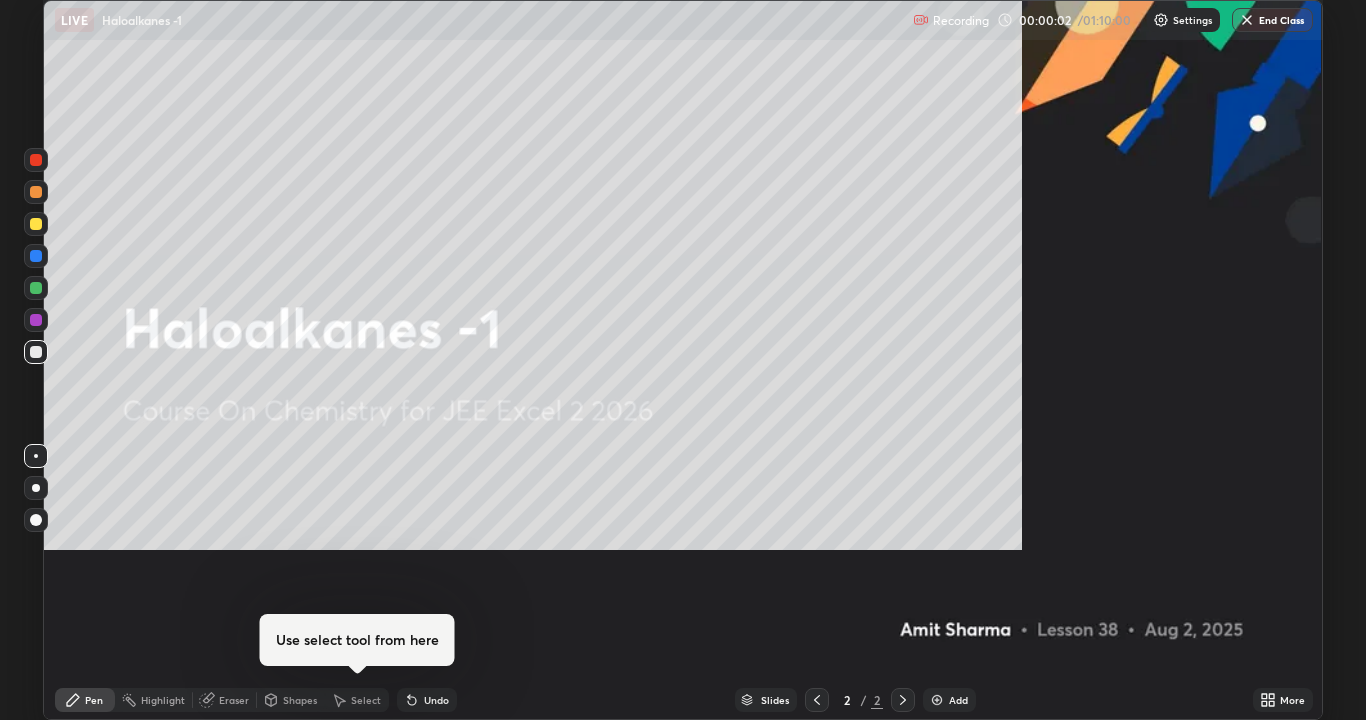 scroll, scrollTop: 99280, scrollLeft: 98634, axis: both 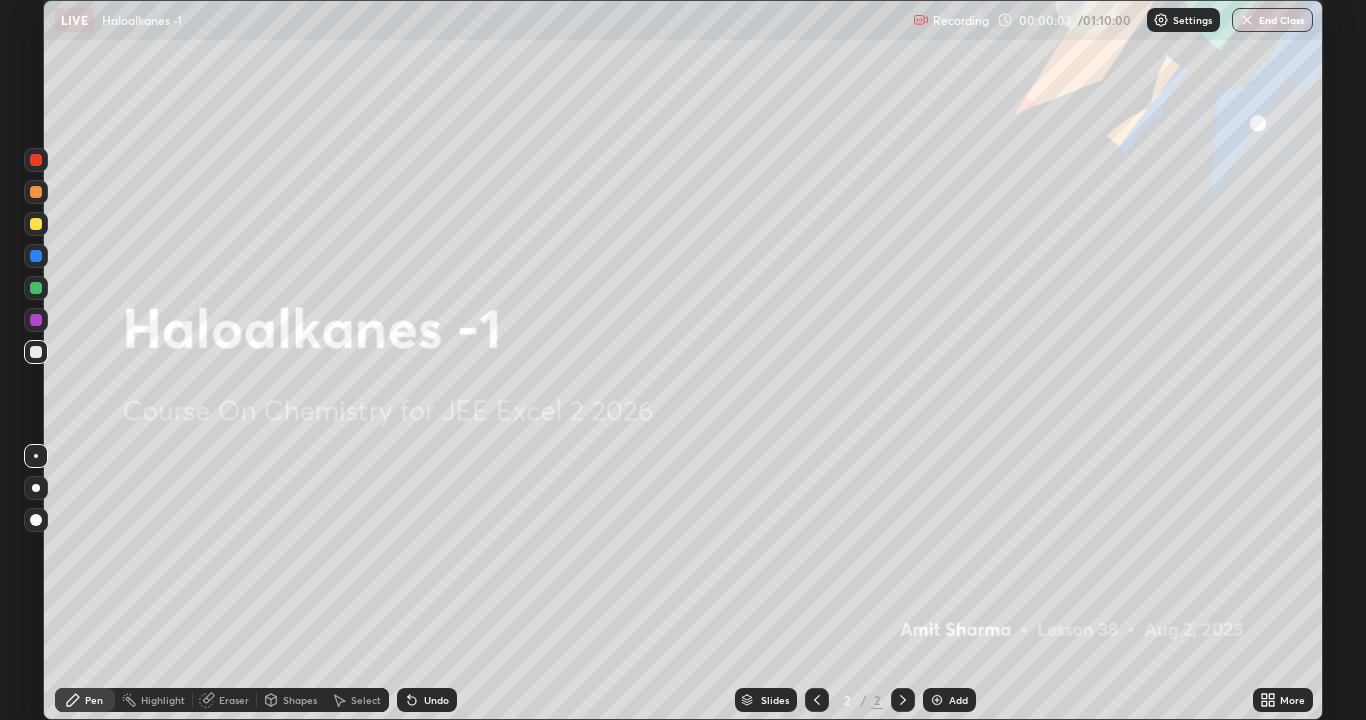 click on "Add" at bounding box center (958, 700) 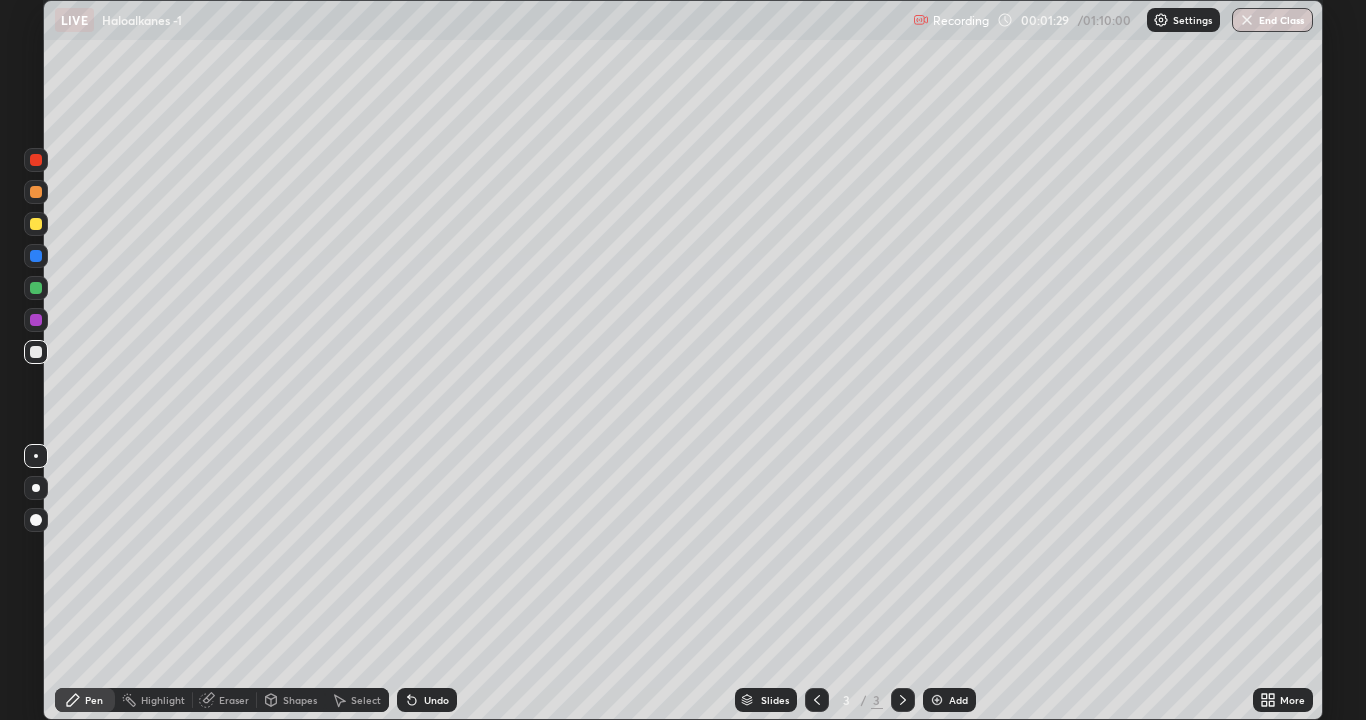click on "Undo" at bounding box center [436, 700] 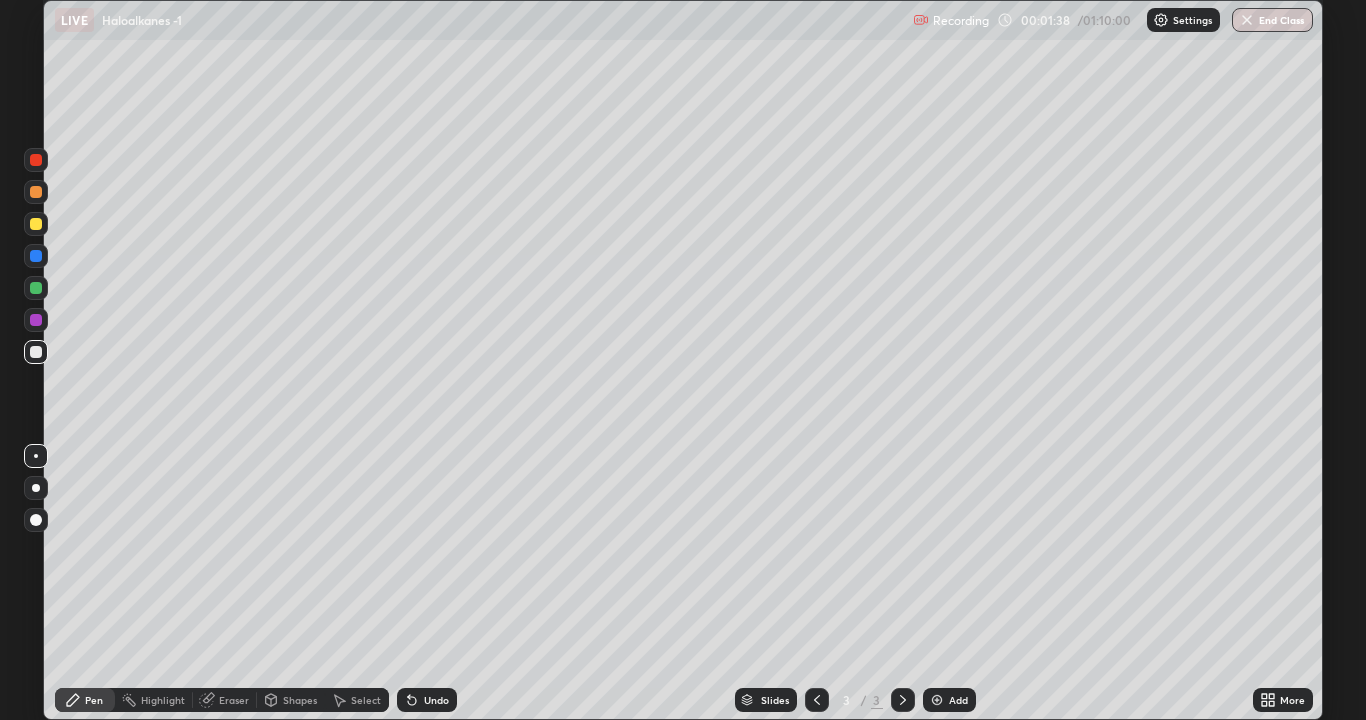 click at bounding box center (36, 256) 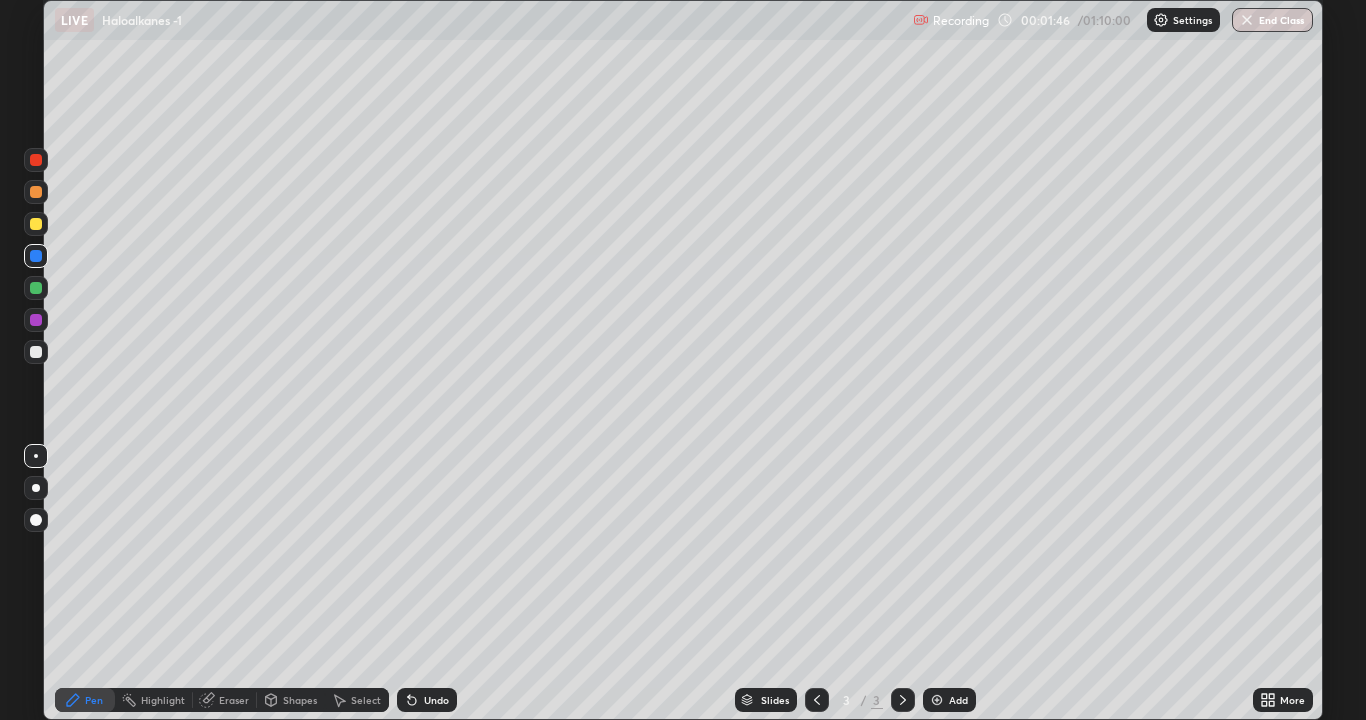 click at bounding box center (36, 352) 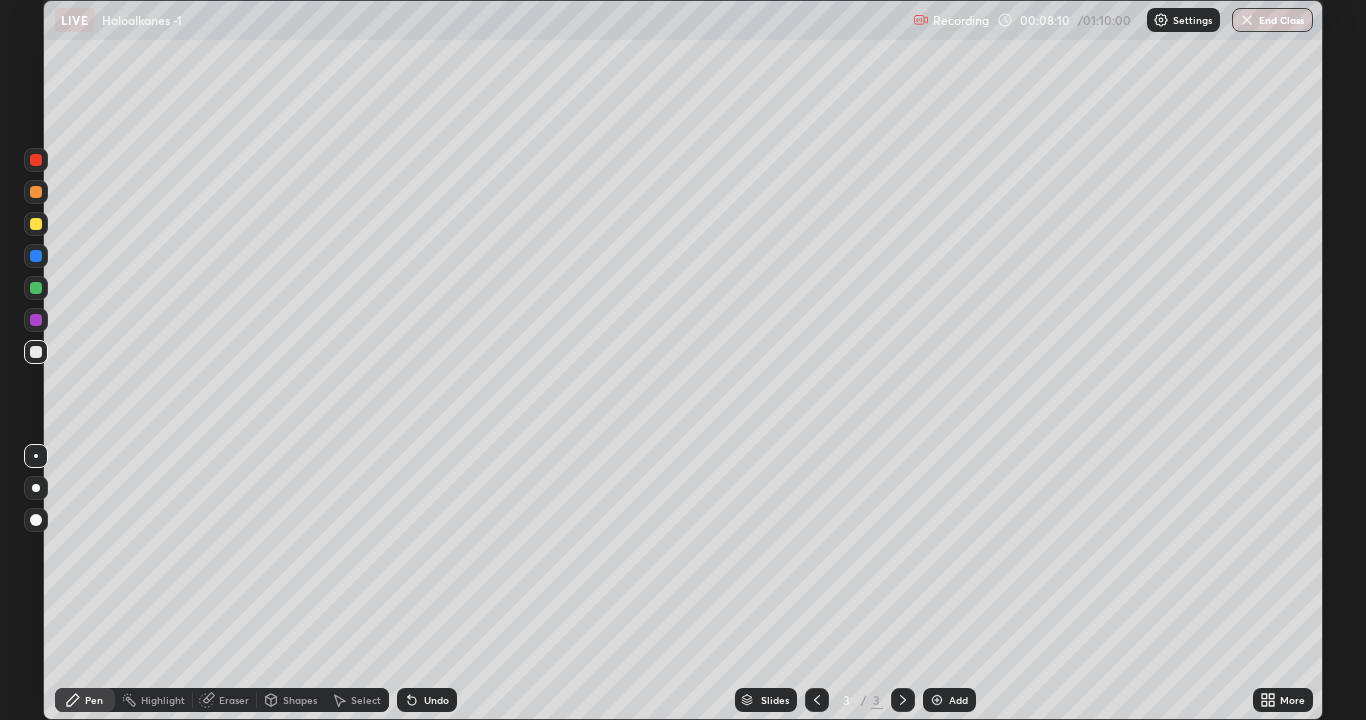 click at bounding box center [937, 700] 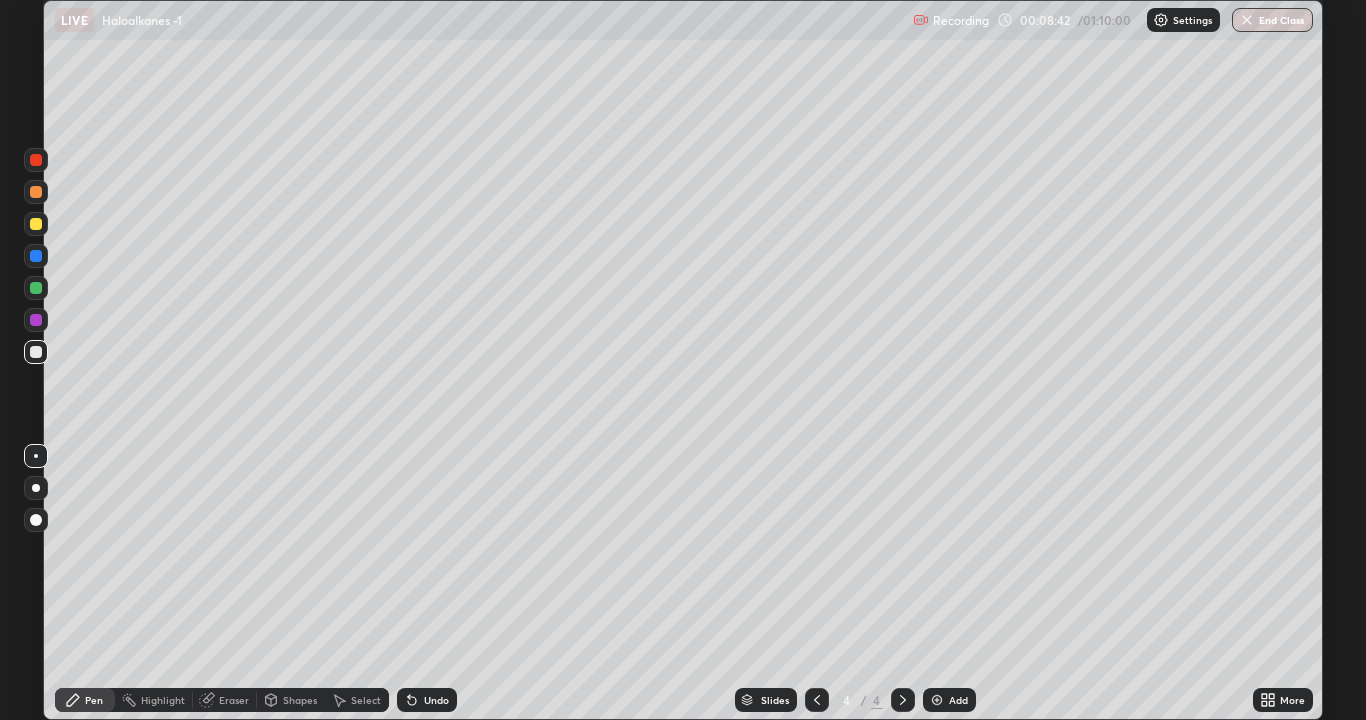 click at bounding box center [36, 288] 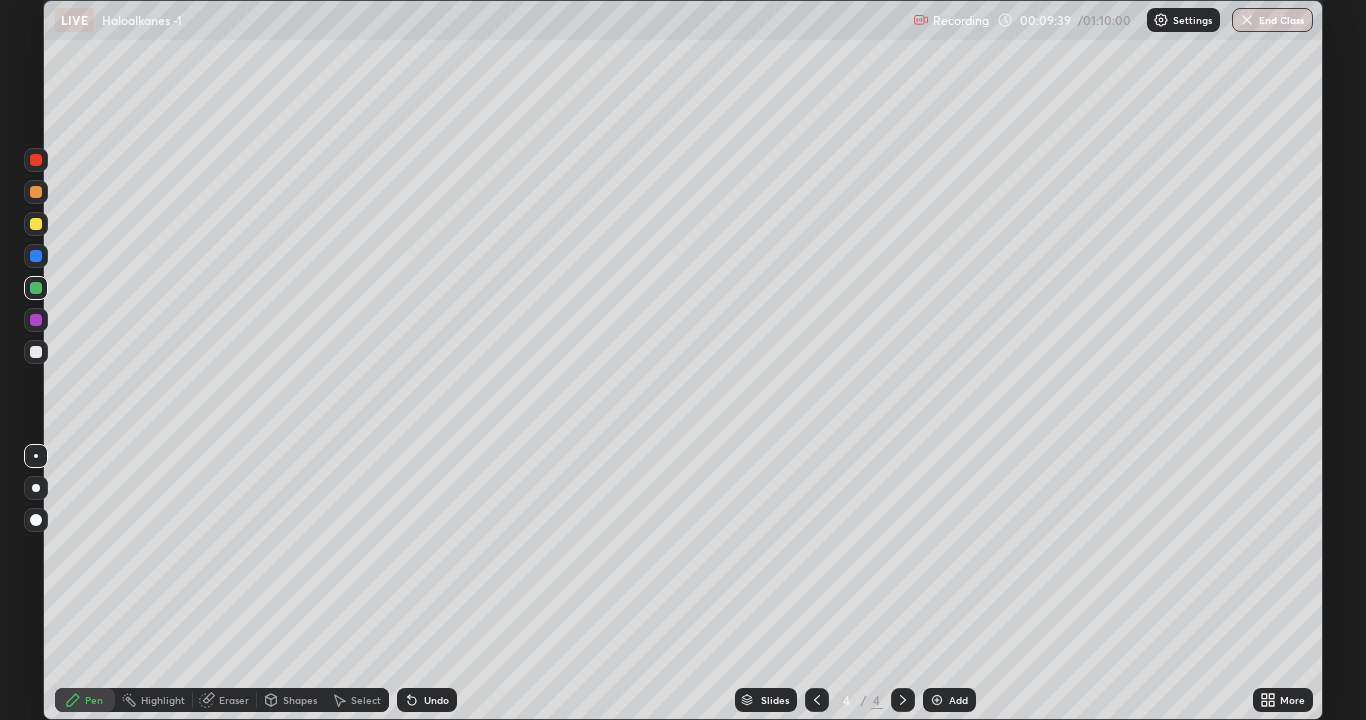 click at bounding box center (36, 352) 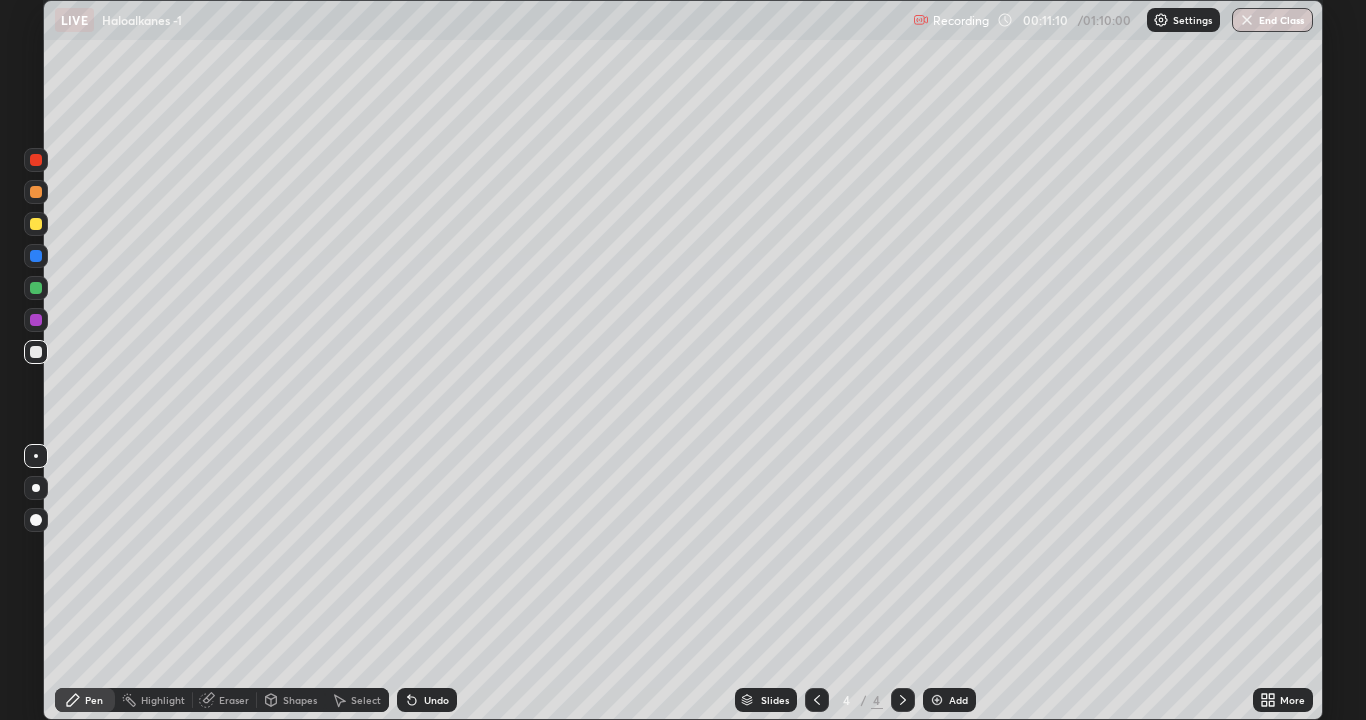 click at bounding box center [36, 288] 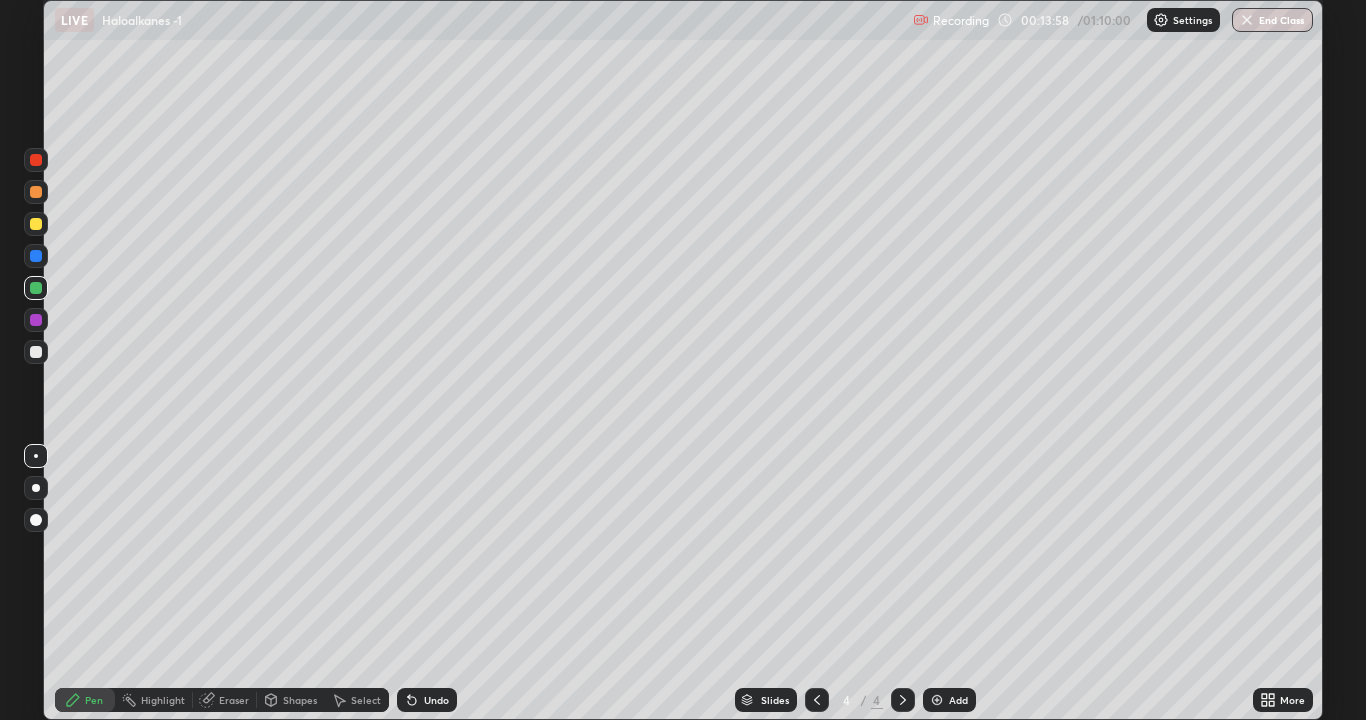 click on "Add" at bounding box center [949, 700] 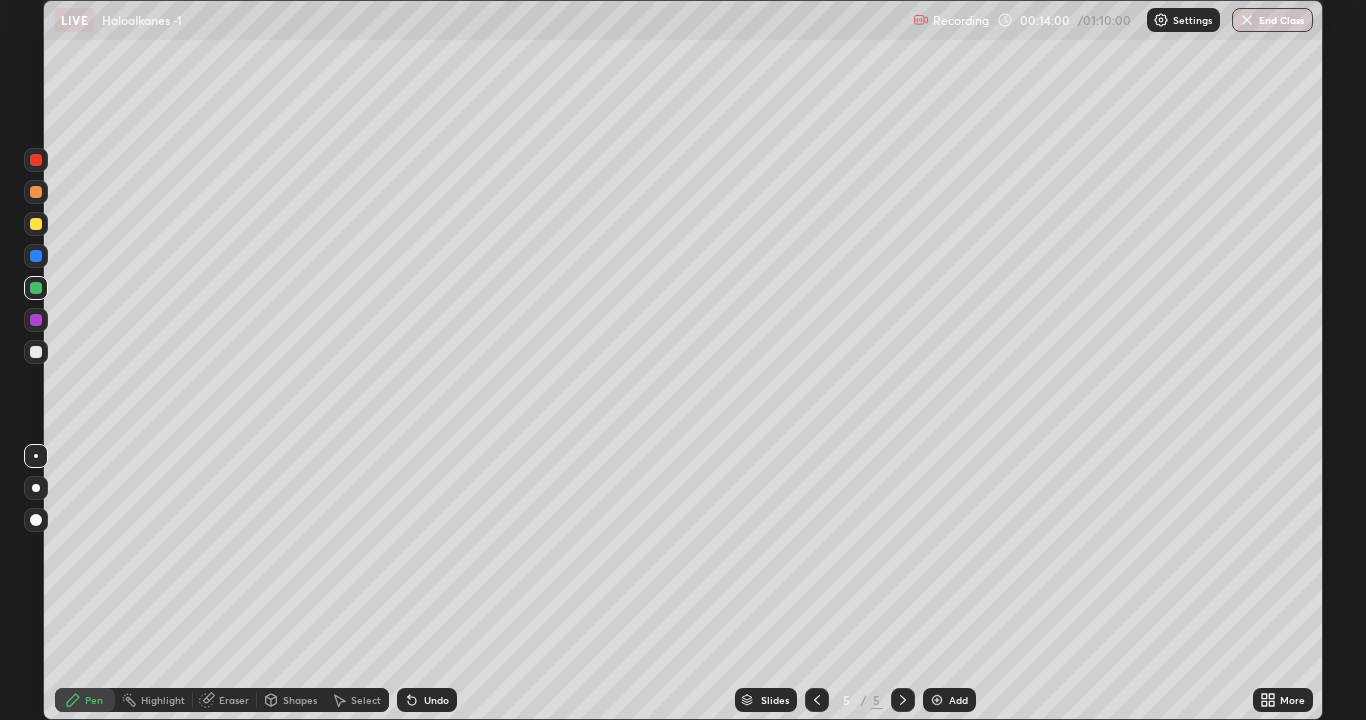 click at bounding box center [36, 352] 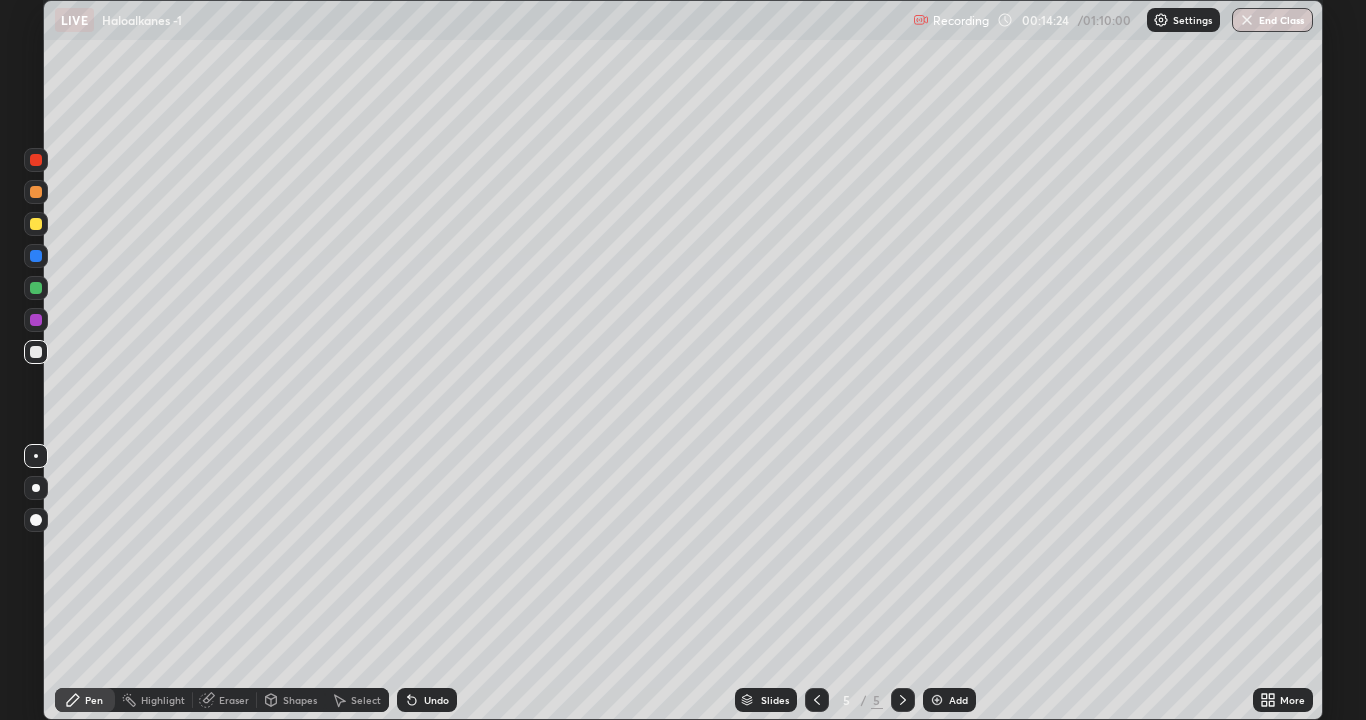 click at bounding box center [36, 288] 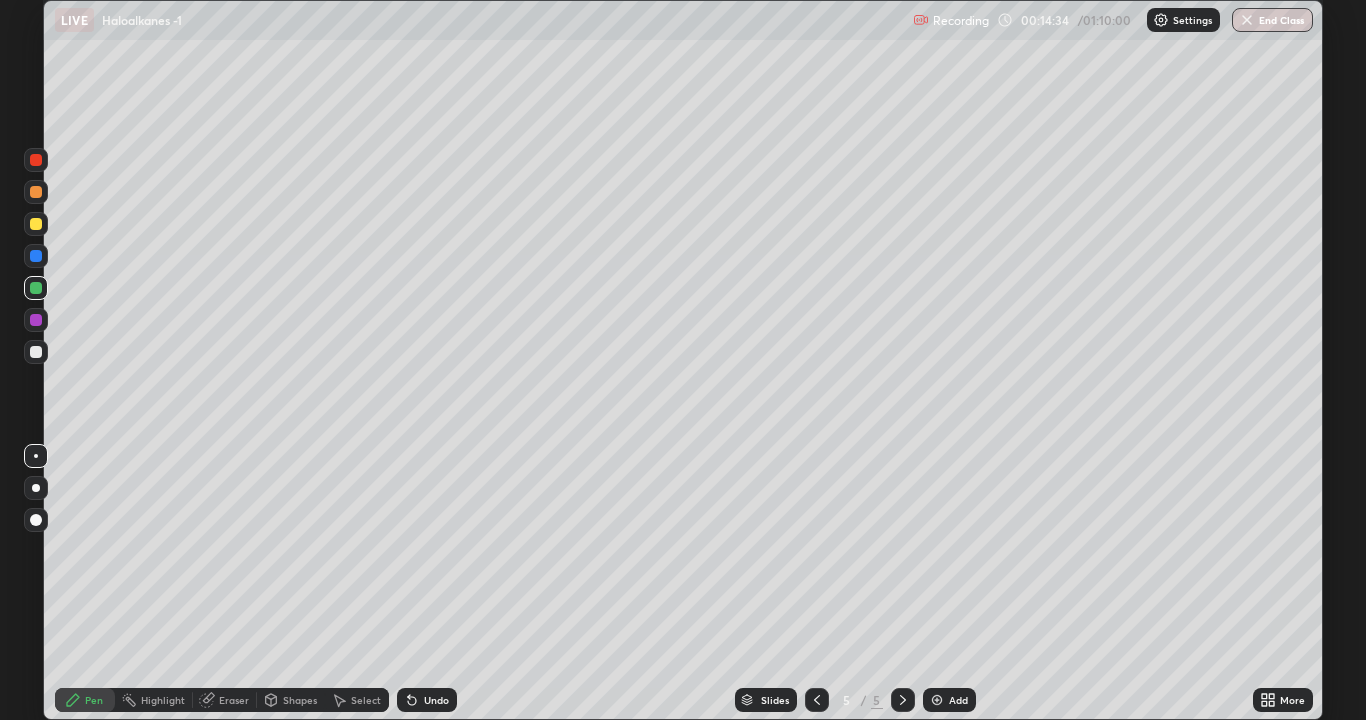 click at bounding box center (36, 352) 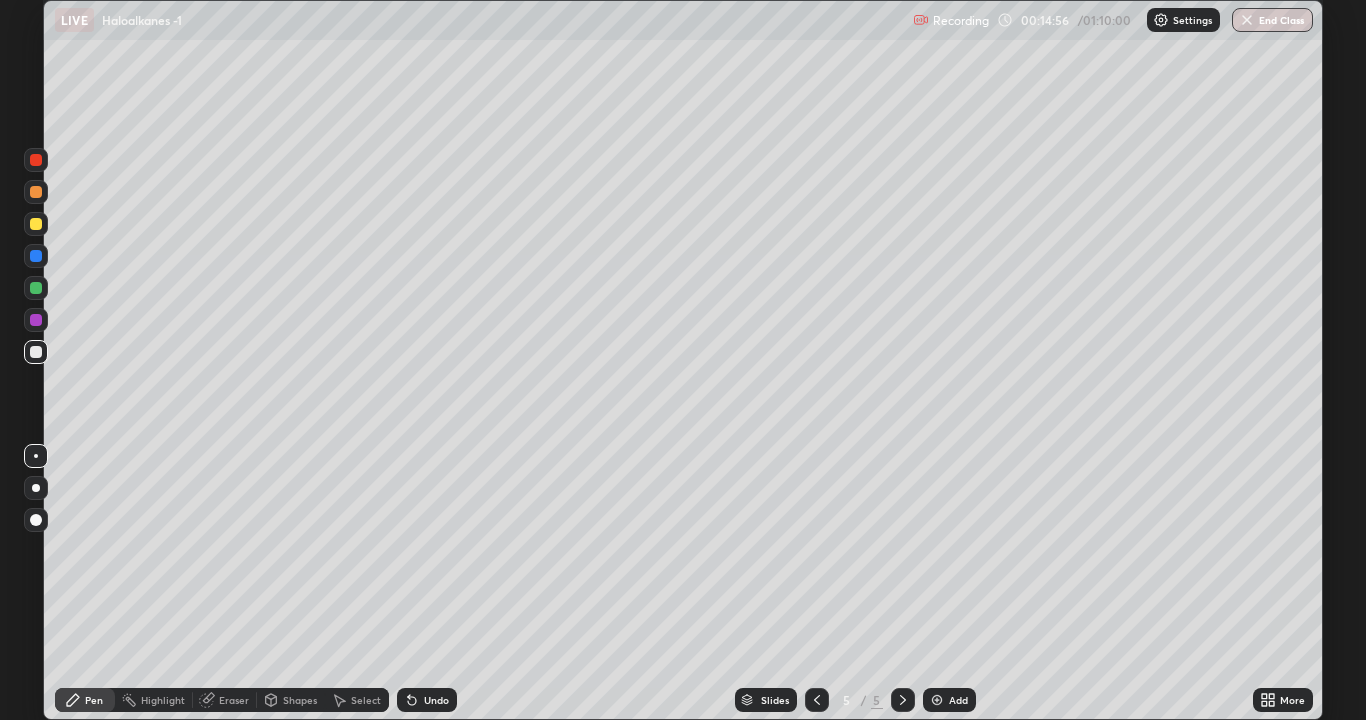 click at bounding box center (36, 320) 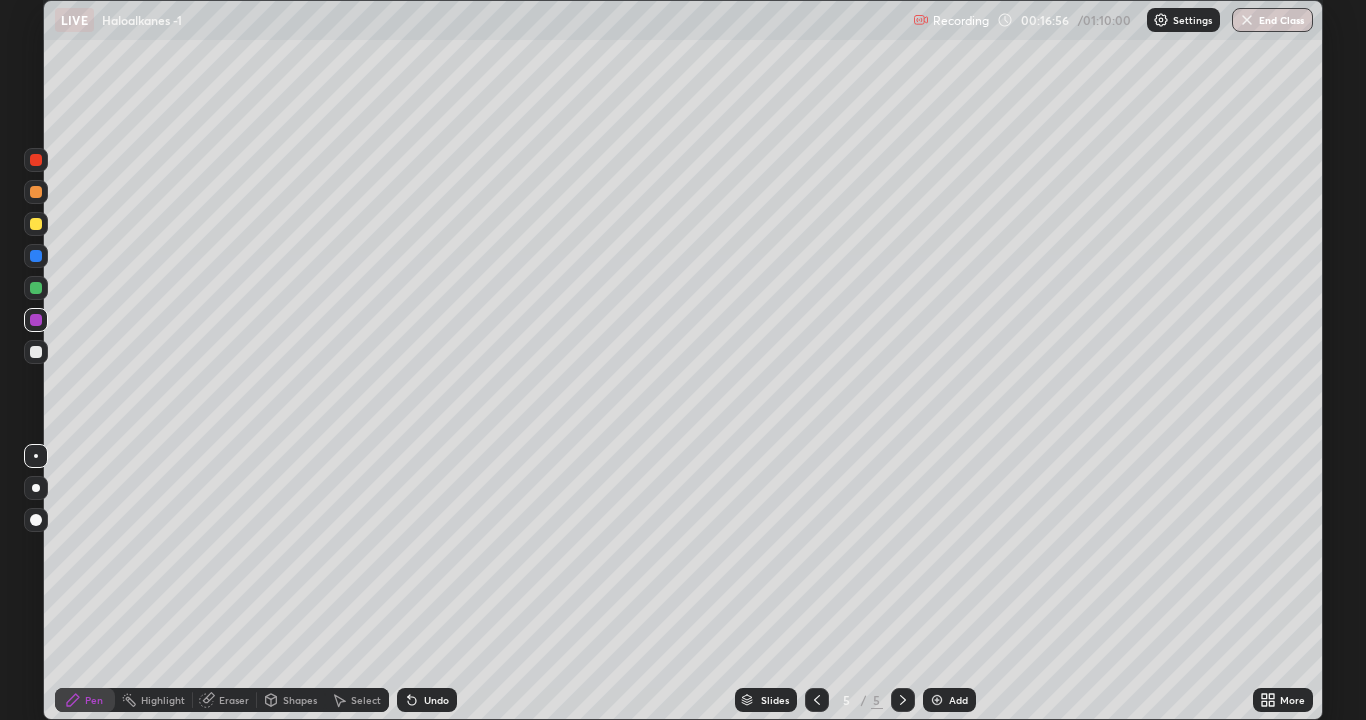 click on "Eraser" at bounding box center [234, 700] 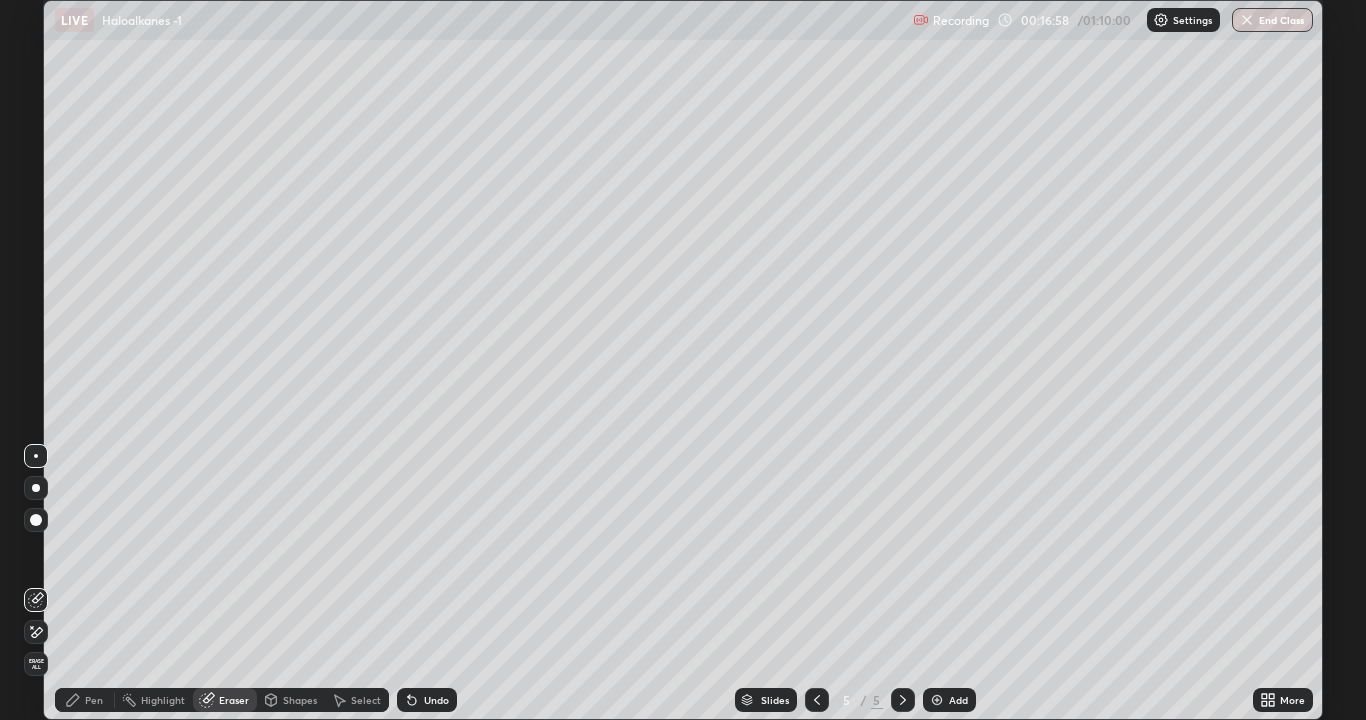 click on "Pen" at bounding box center [85, 700] 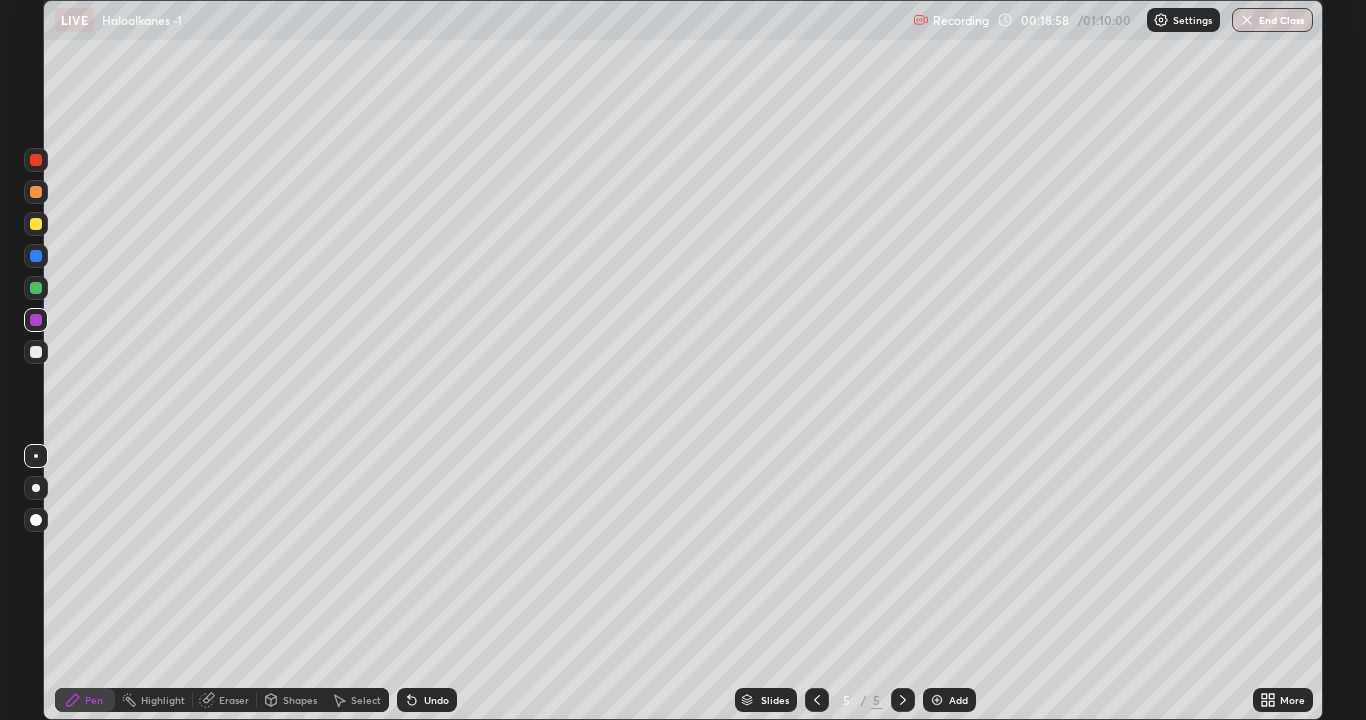 click on "Add" at bounding box center (949, 700) 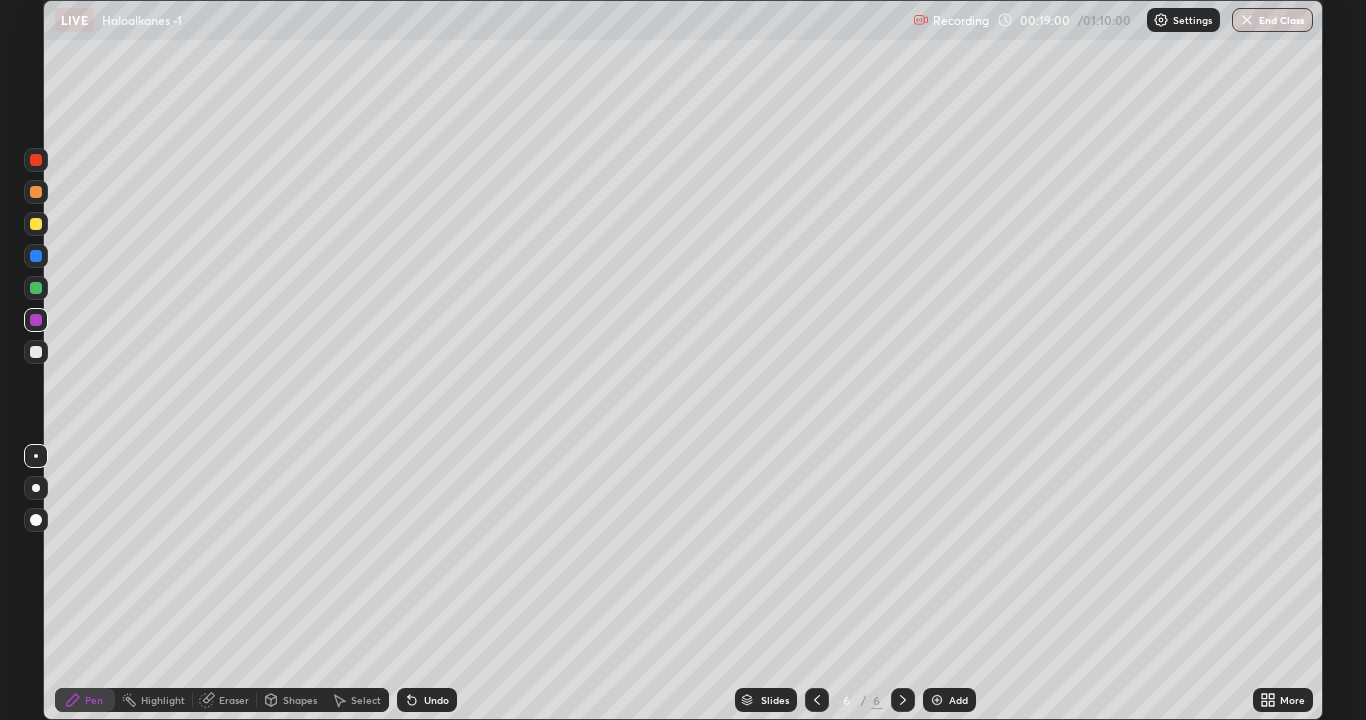click at bounding box center [36, 352] 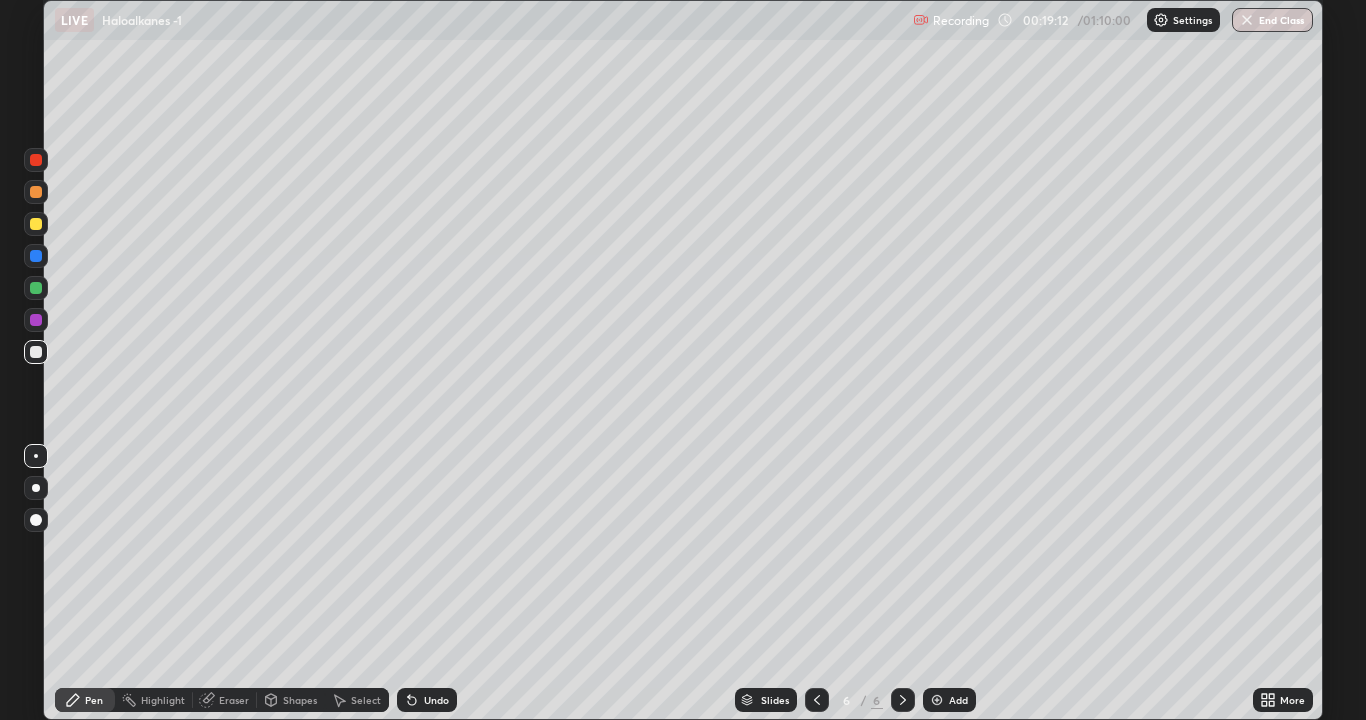click at bounding box center (36, 288) 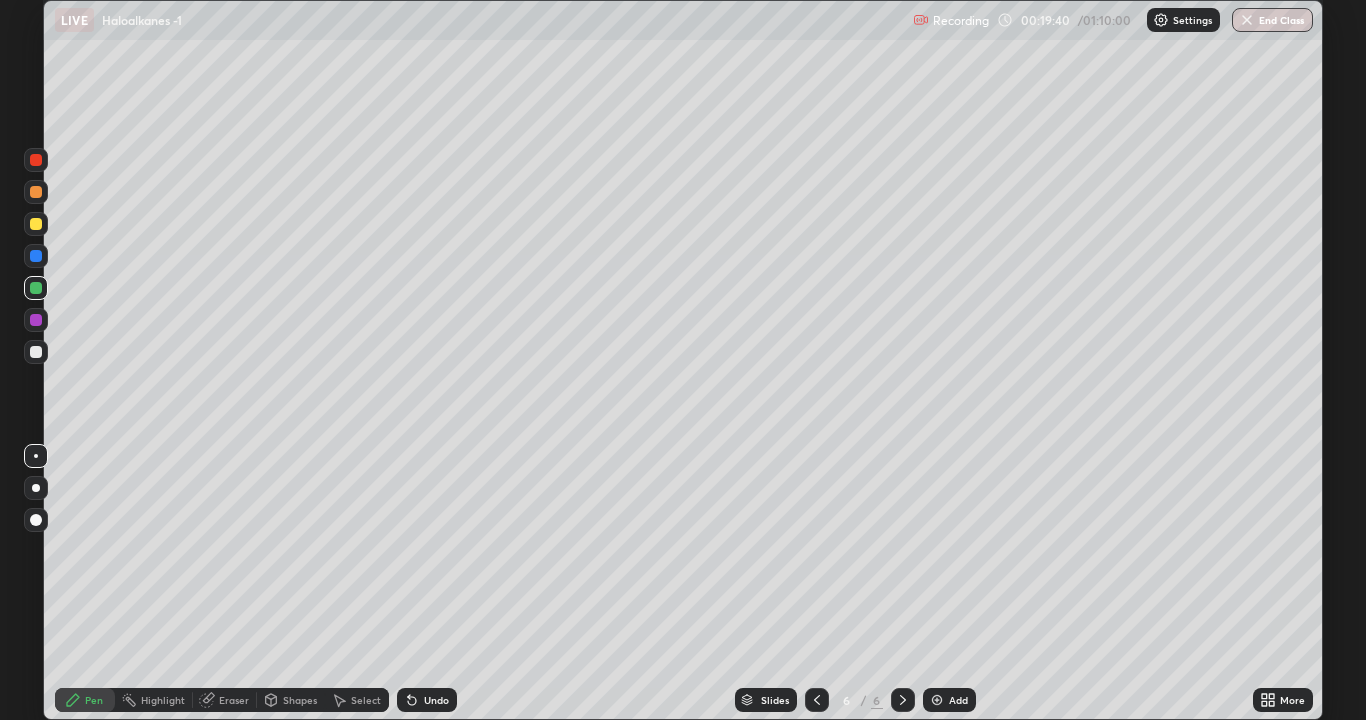 click at bounding box center [36, 352] 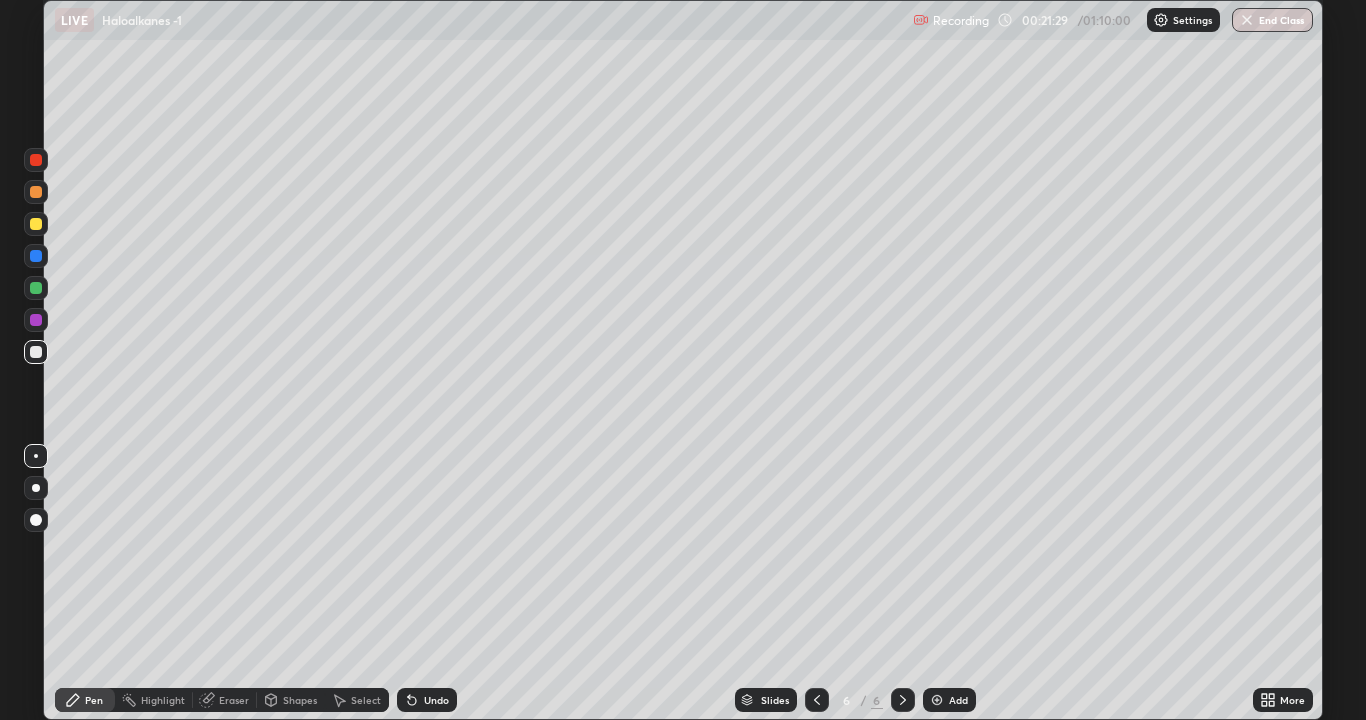 click at bounding box center [36, 288] 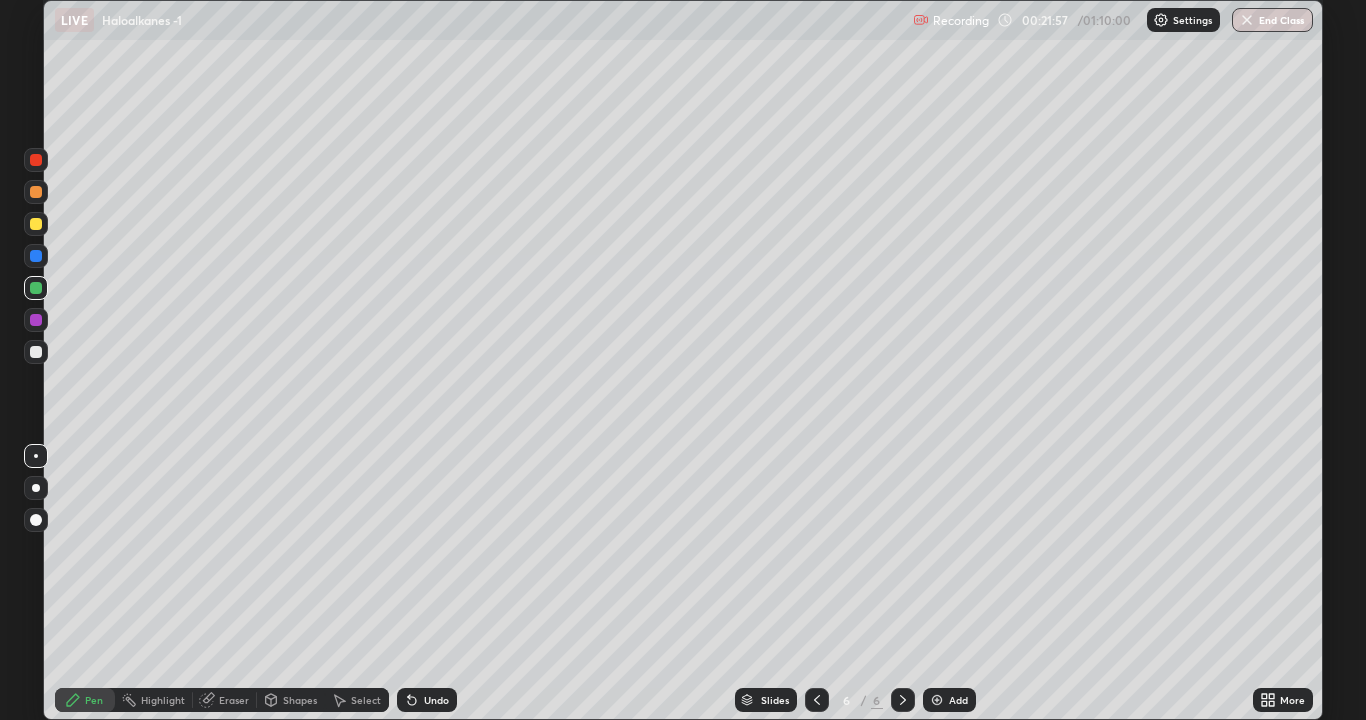 click at bounding box center (36, 352) 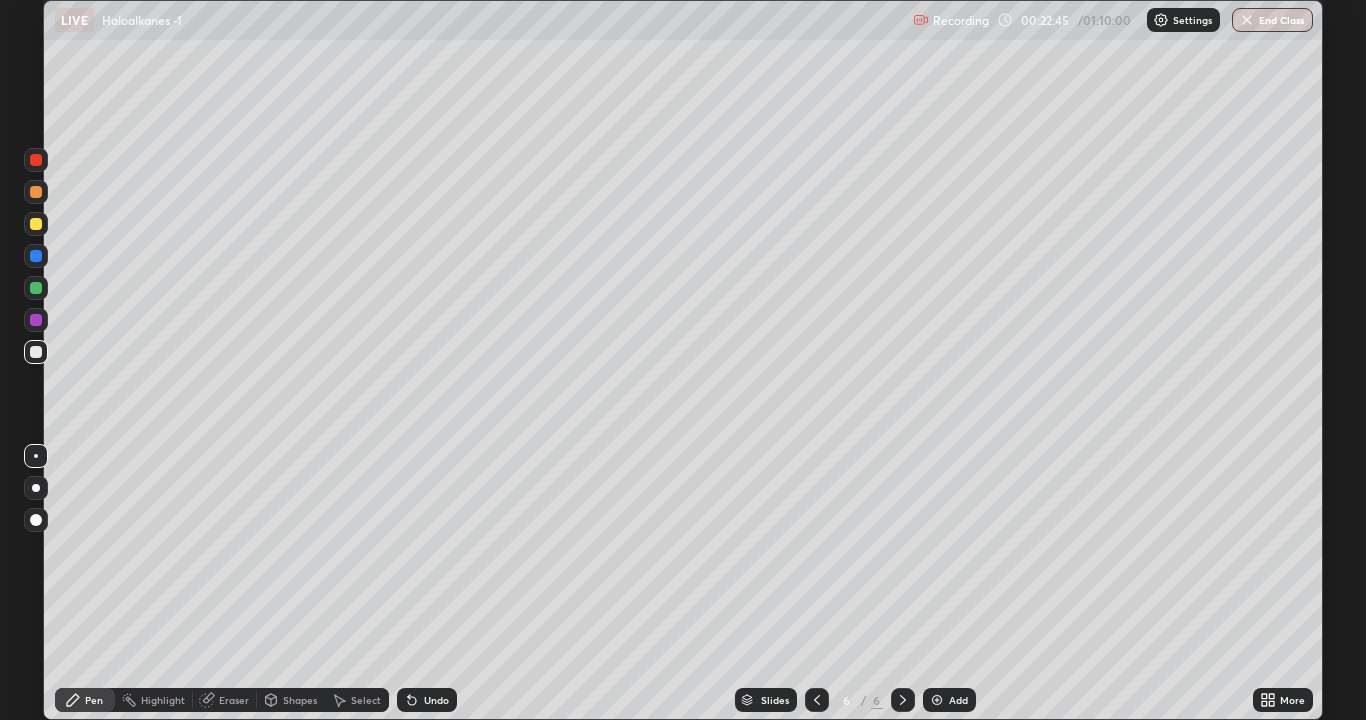 click at bounding box center [36, 320] 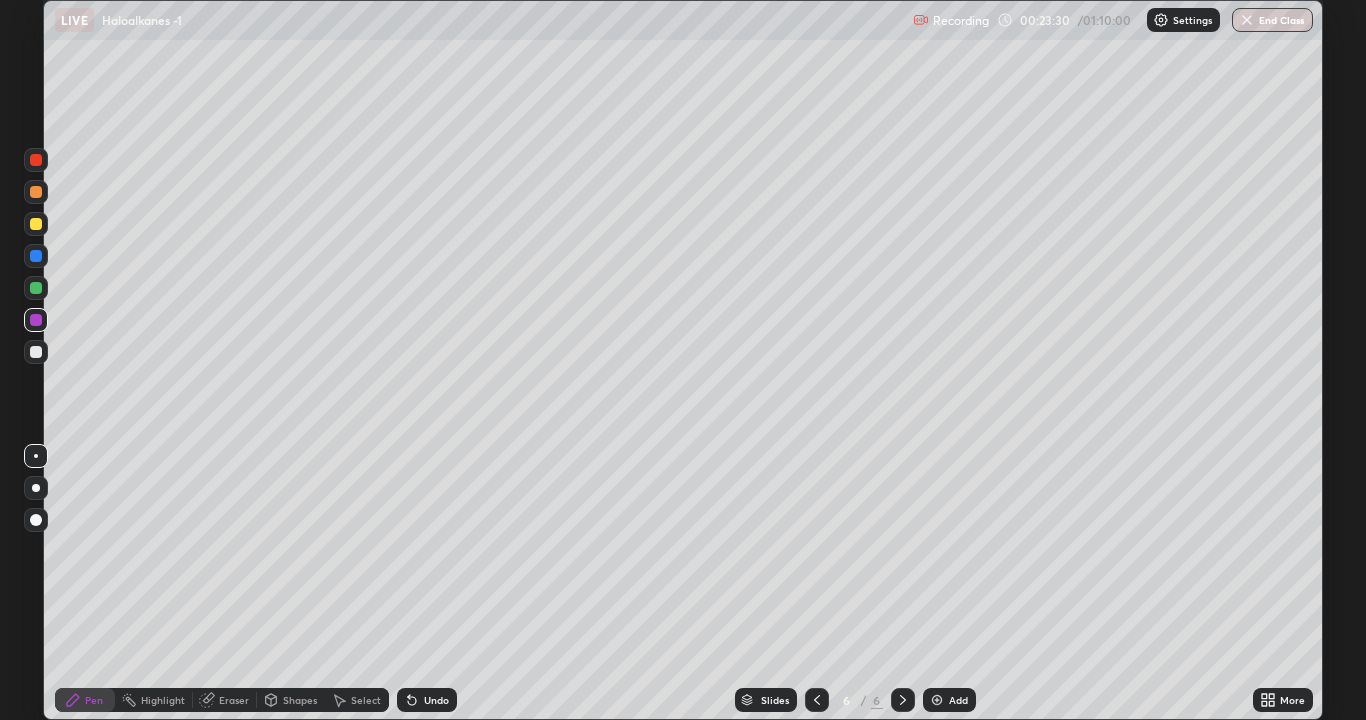 click at bounding box center (36, 352) 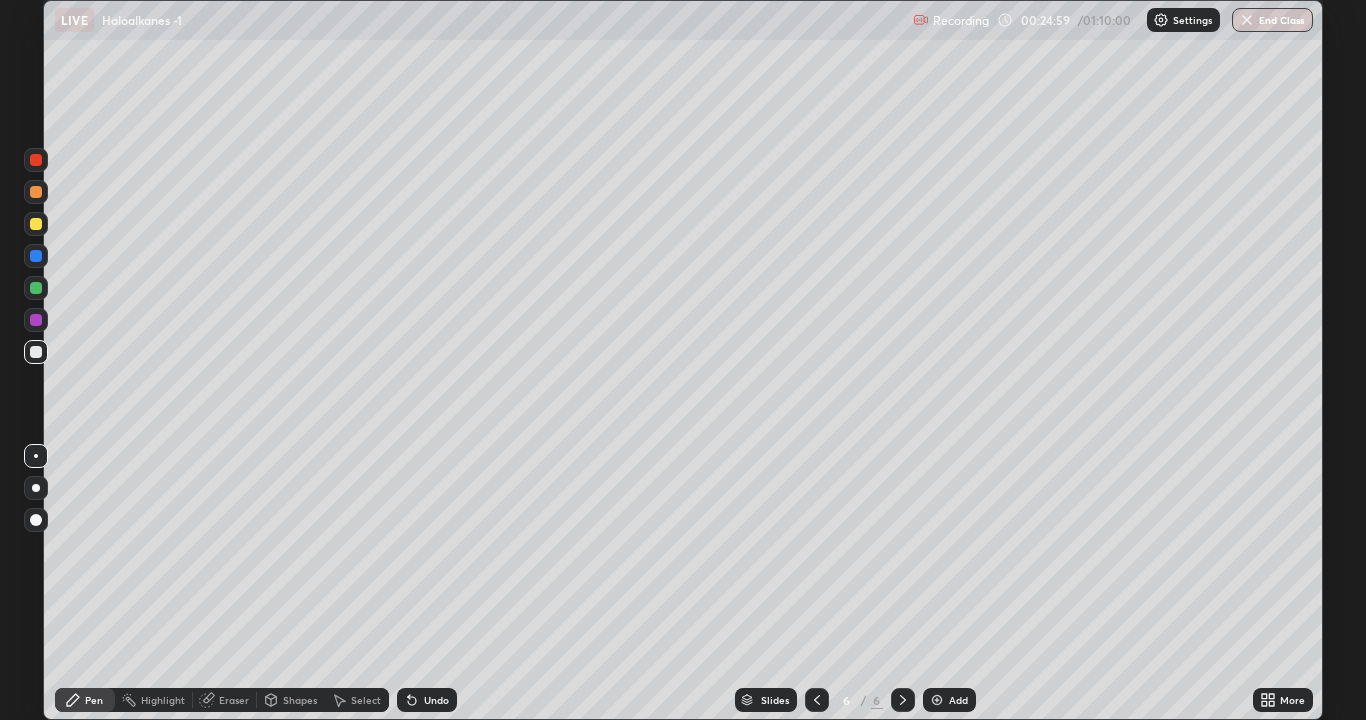 click on "Undo" at bounding box center (427, 700) 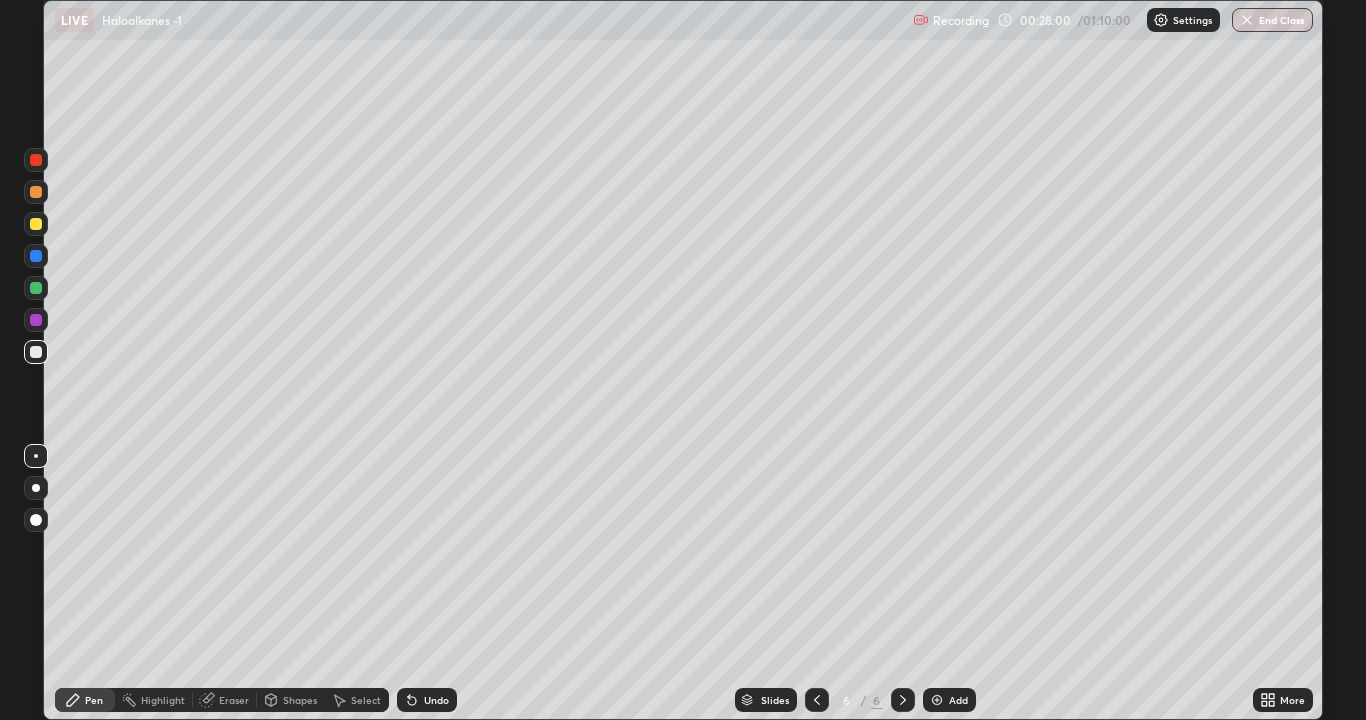 click at bounding box center (937, 700) 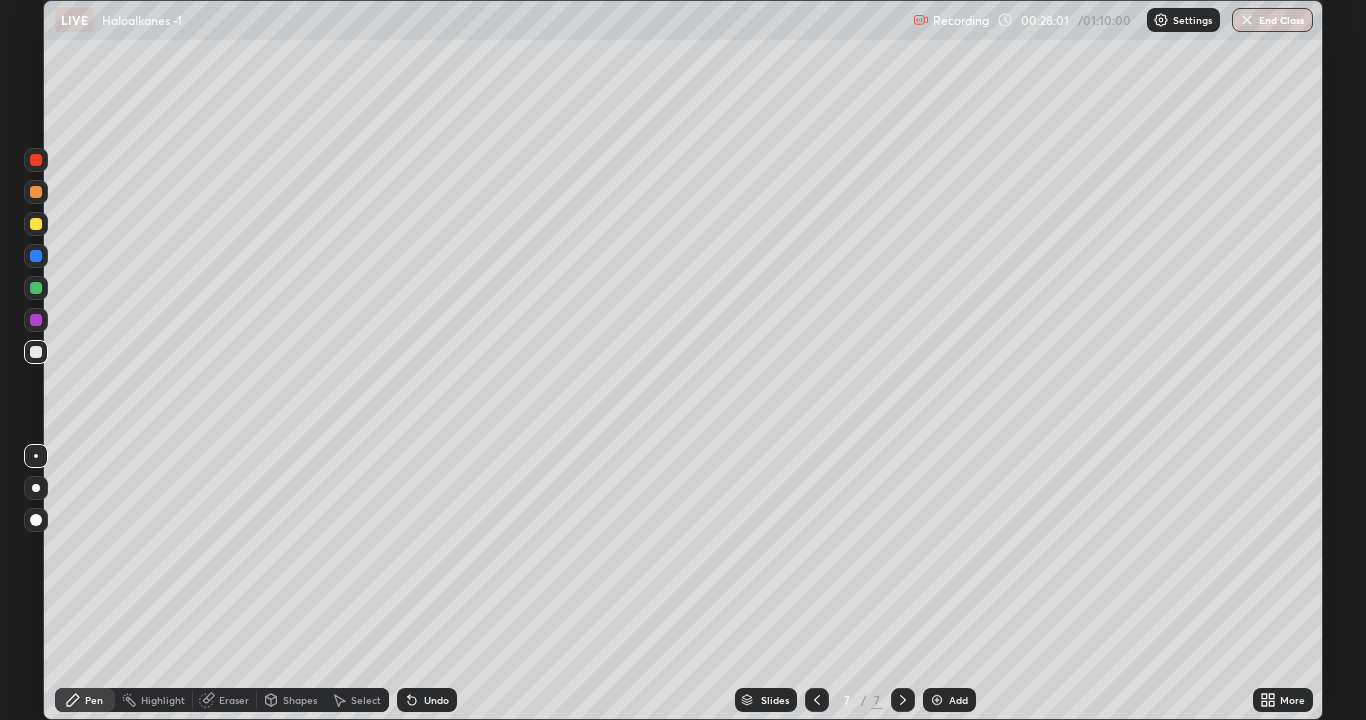 click at bounding box center (36, 224) 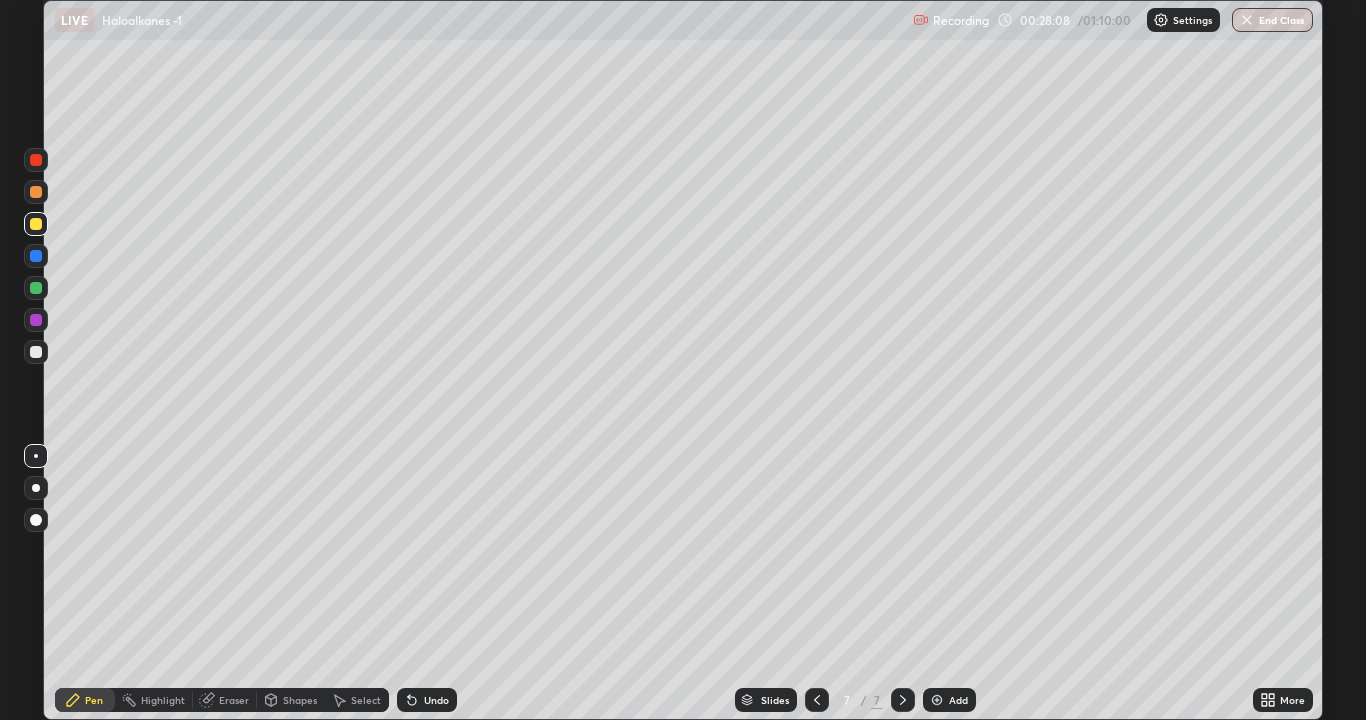 click at bounding box center [36, 352] 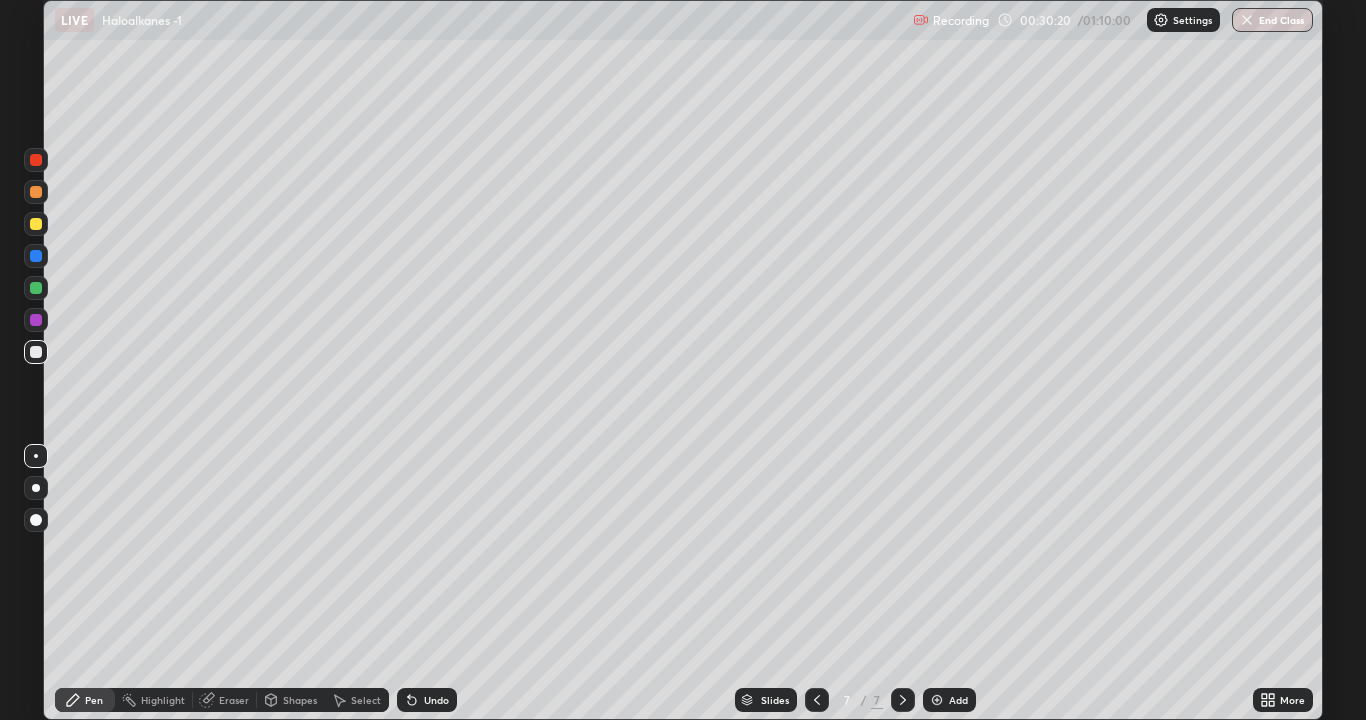 click on "Undo" at bounding box center (436, 700) 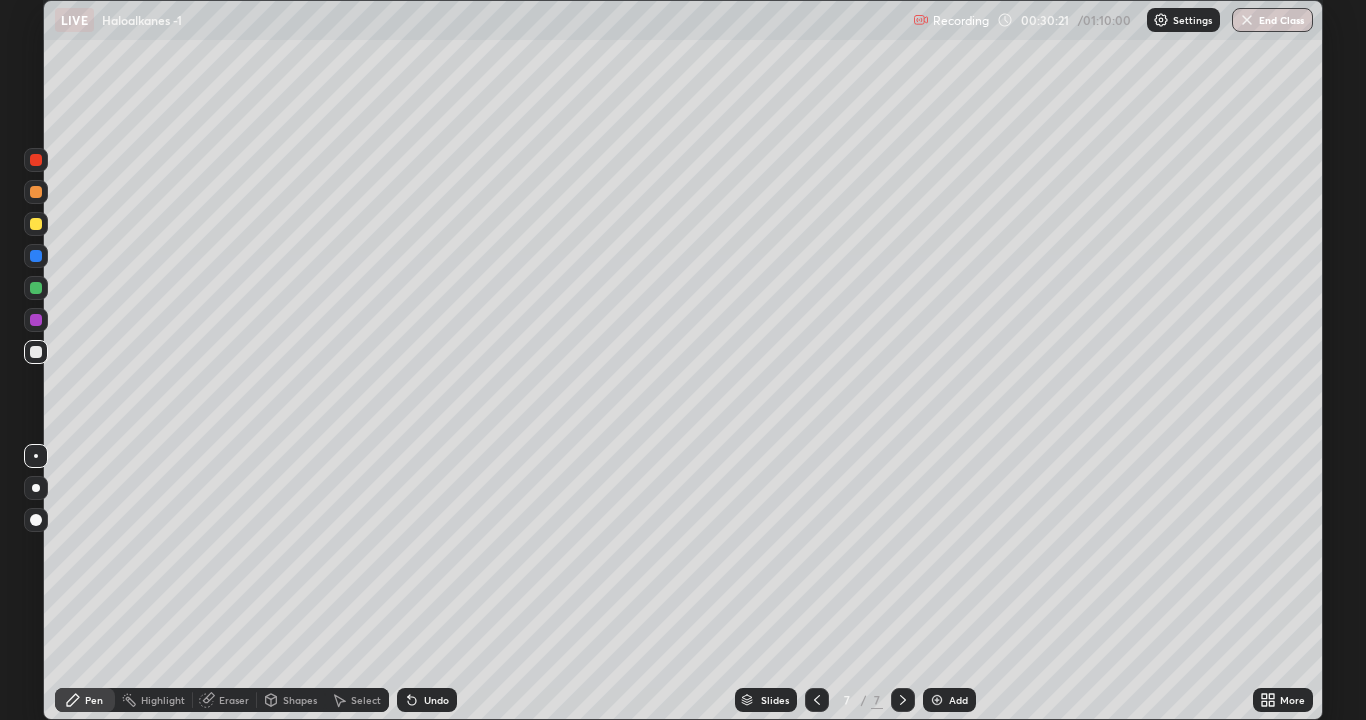 click on "Undo" at bounding box center (427, 700) 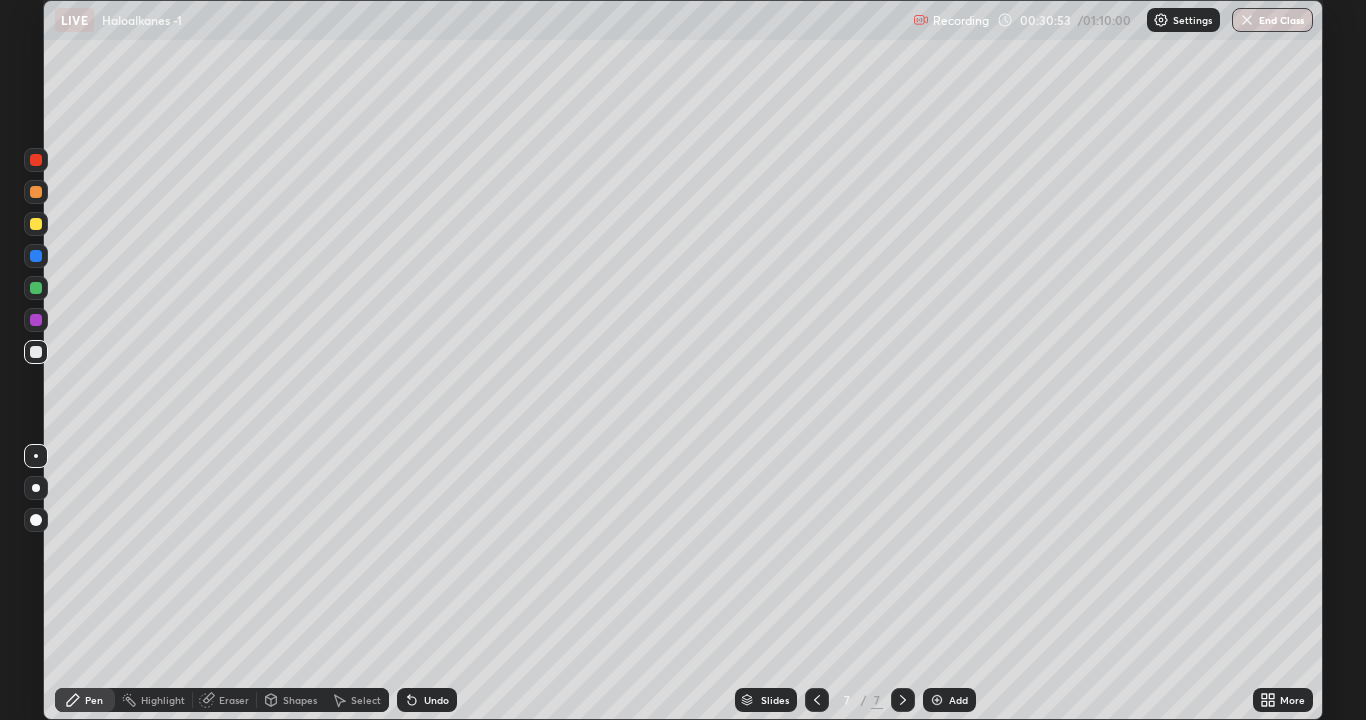 click on "Undo" at bounding box center [436, 700] 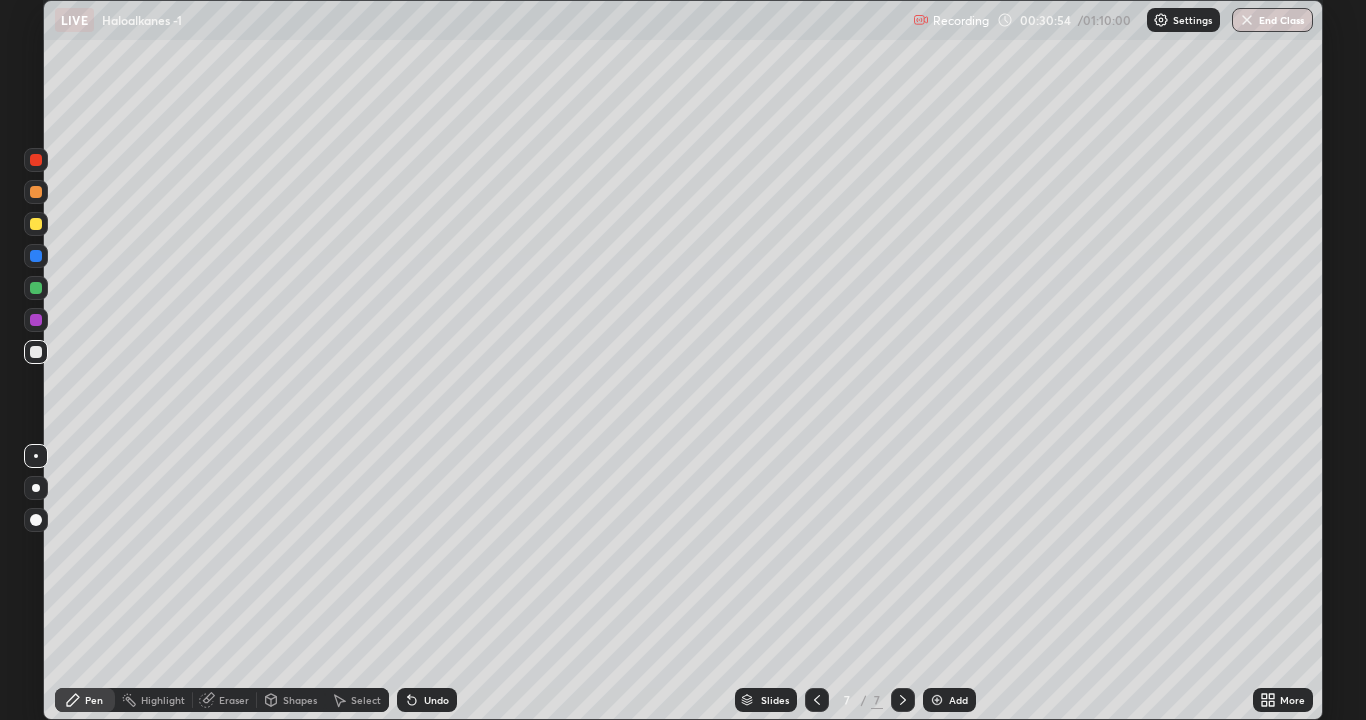 click on "Undo" at bounding box center [427, 700] 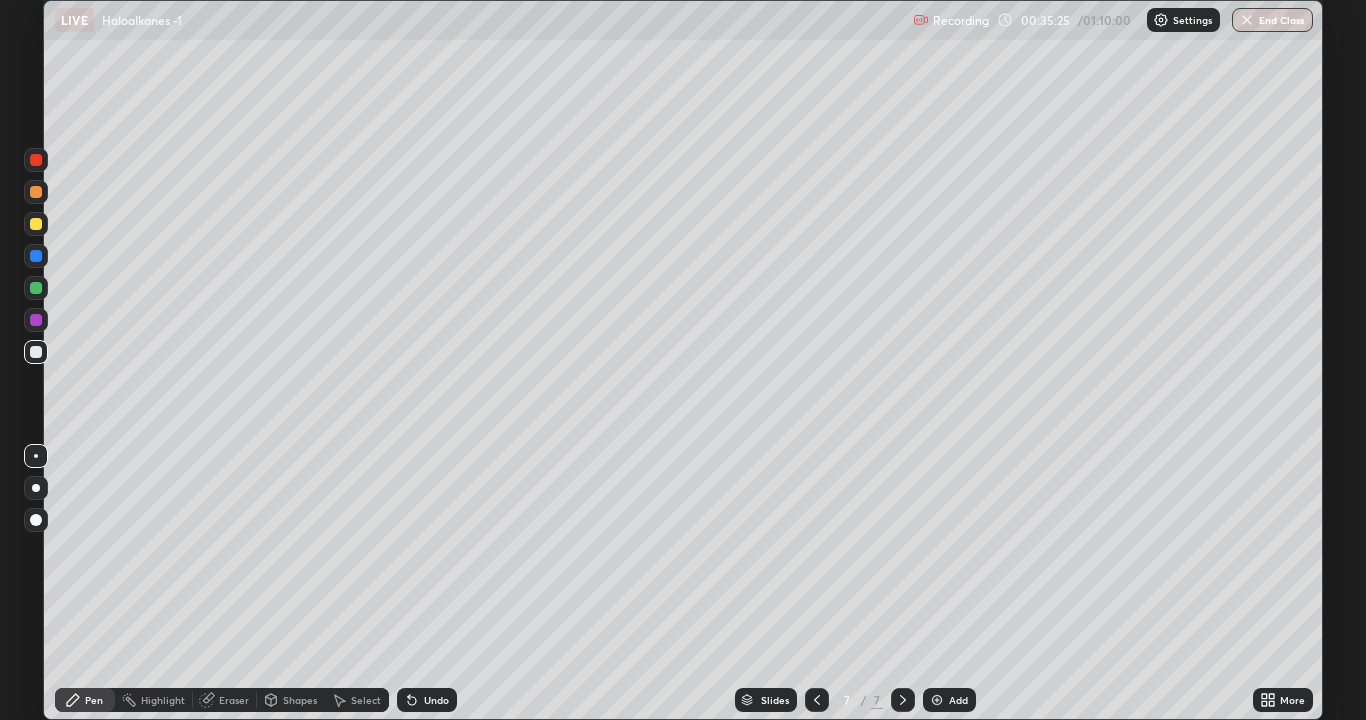 click on "Add" at bounding box center (949, 700) 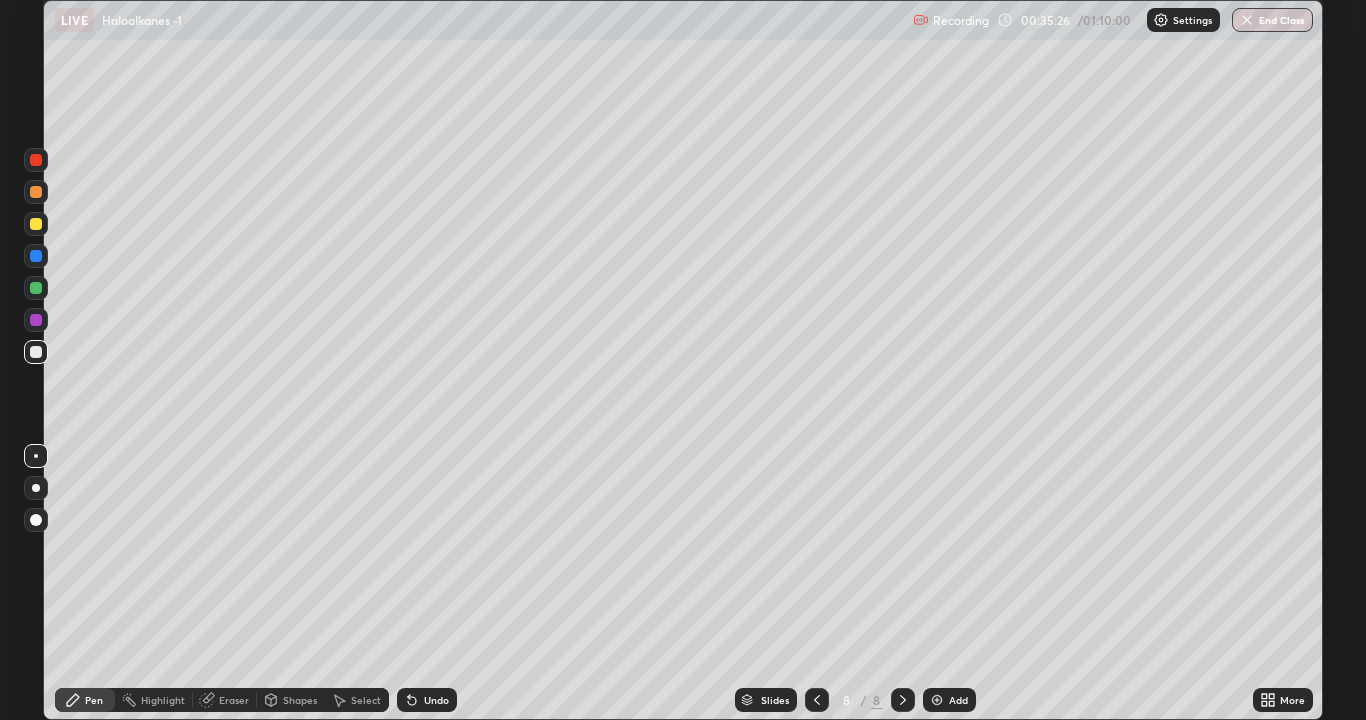 click at bounding box center [36, 224] 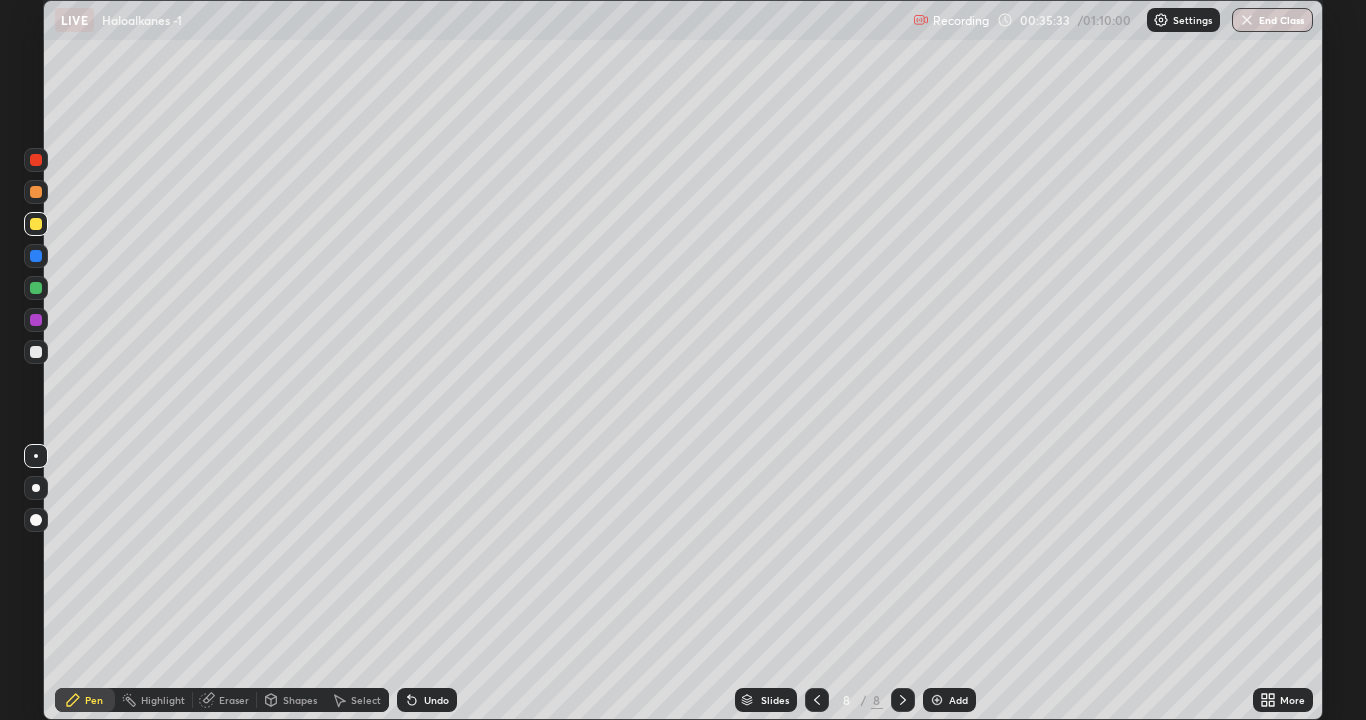 click at bounding box center (36, 352) 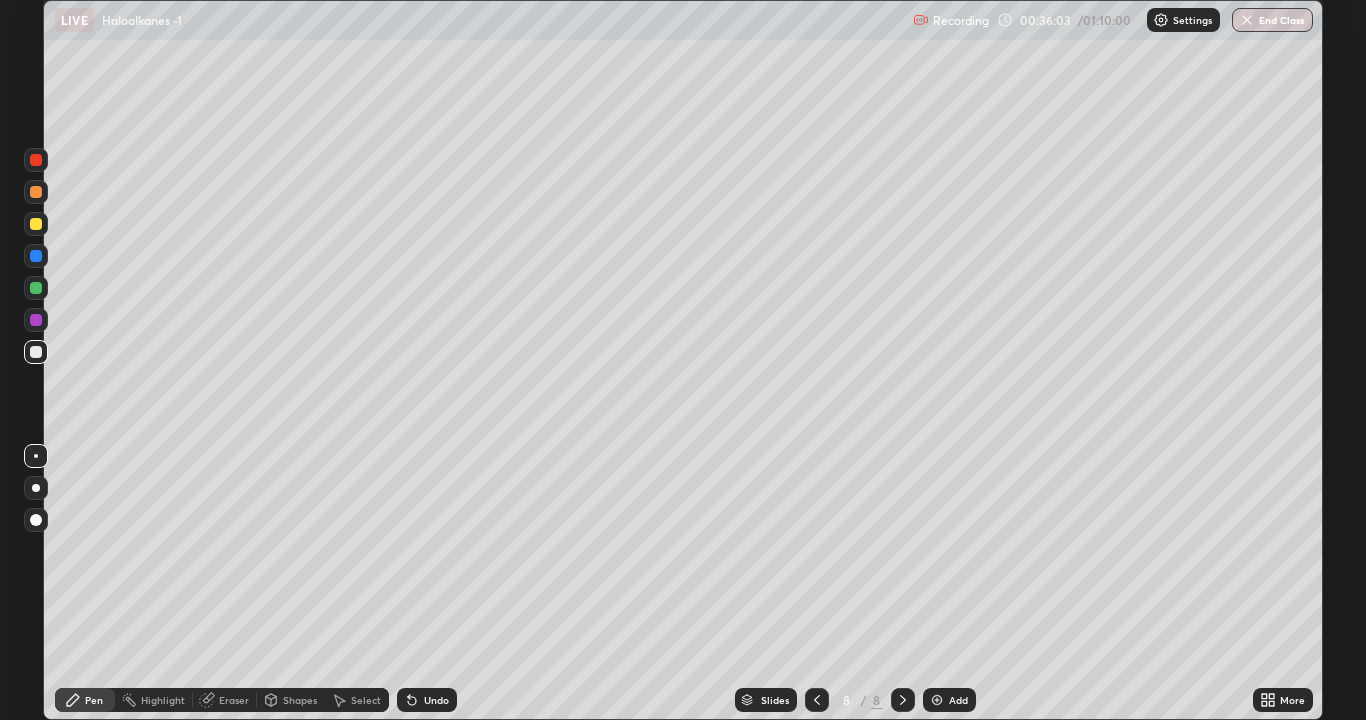 click on "Undo" at bounding box center [427, 700] 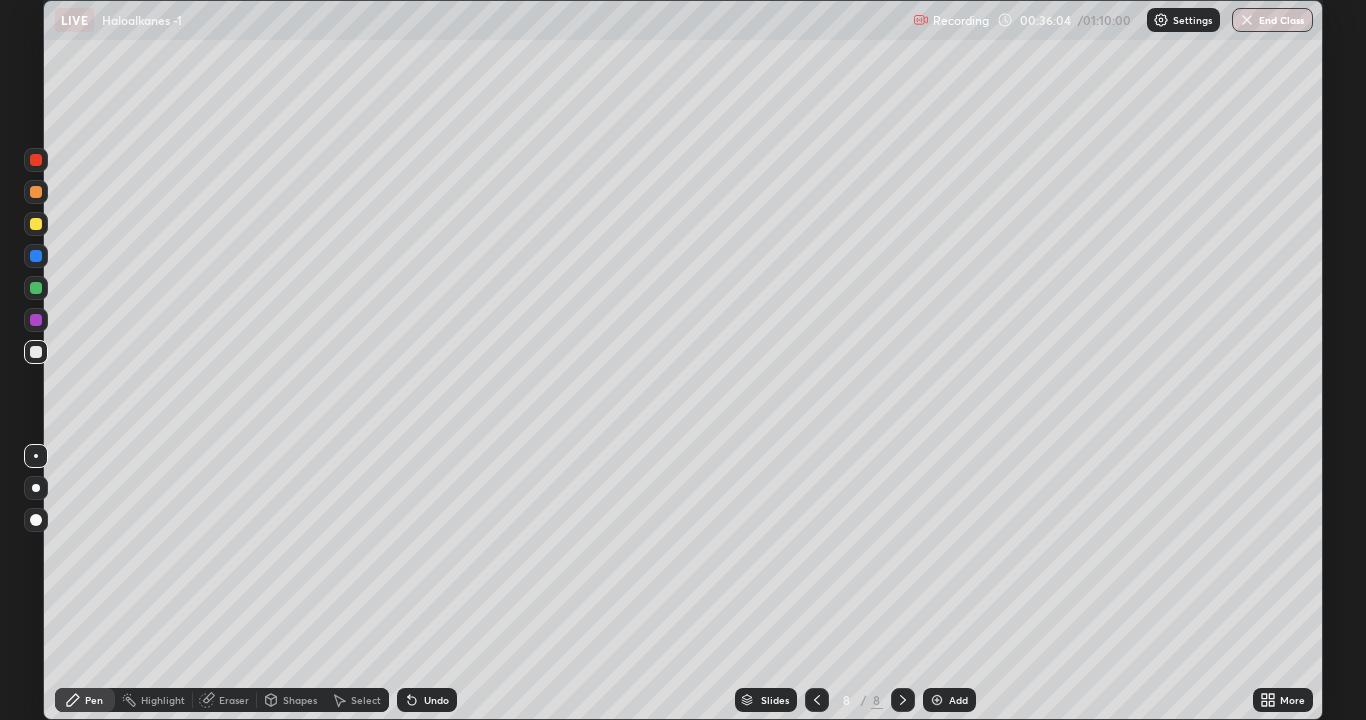 click on "Undo" at bounding box center (436, 700) 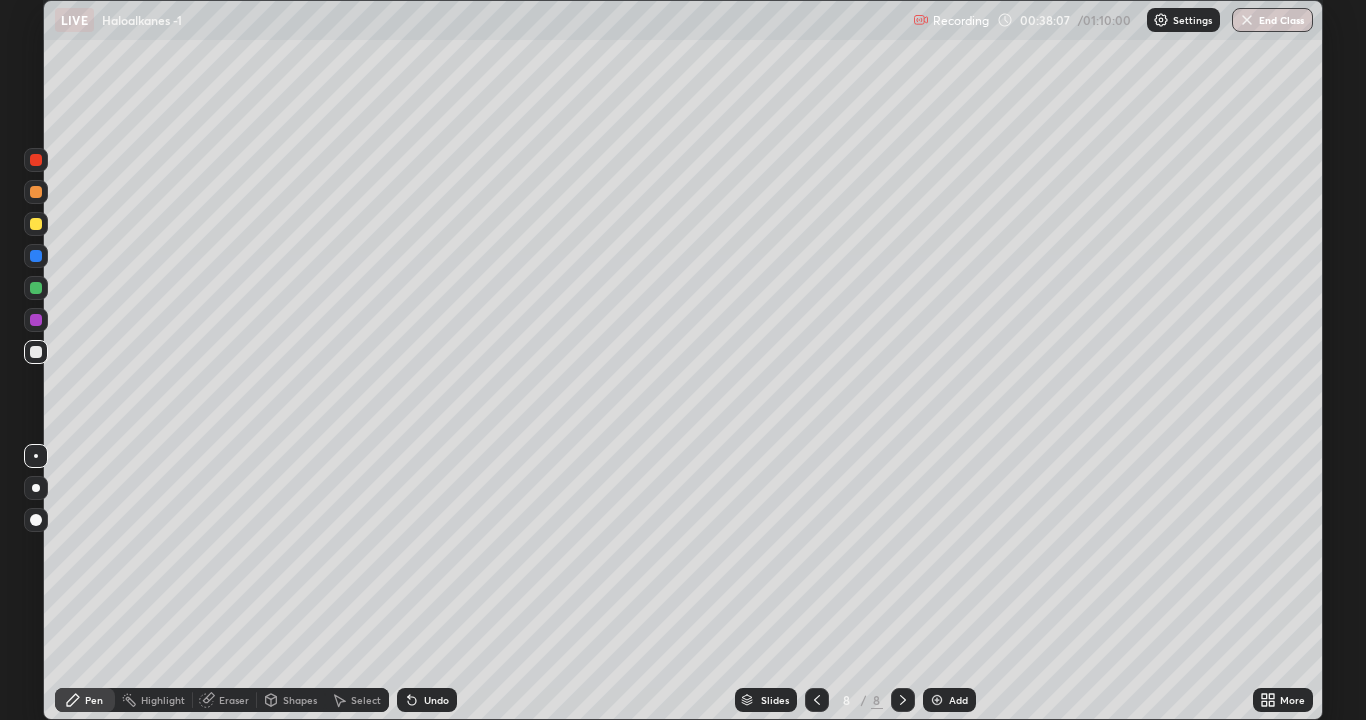 click on "Undo" at bounding box center (436, 700) 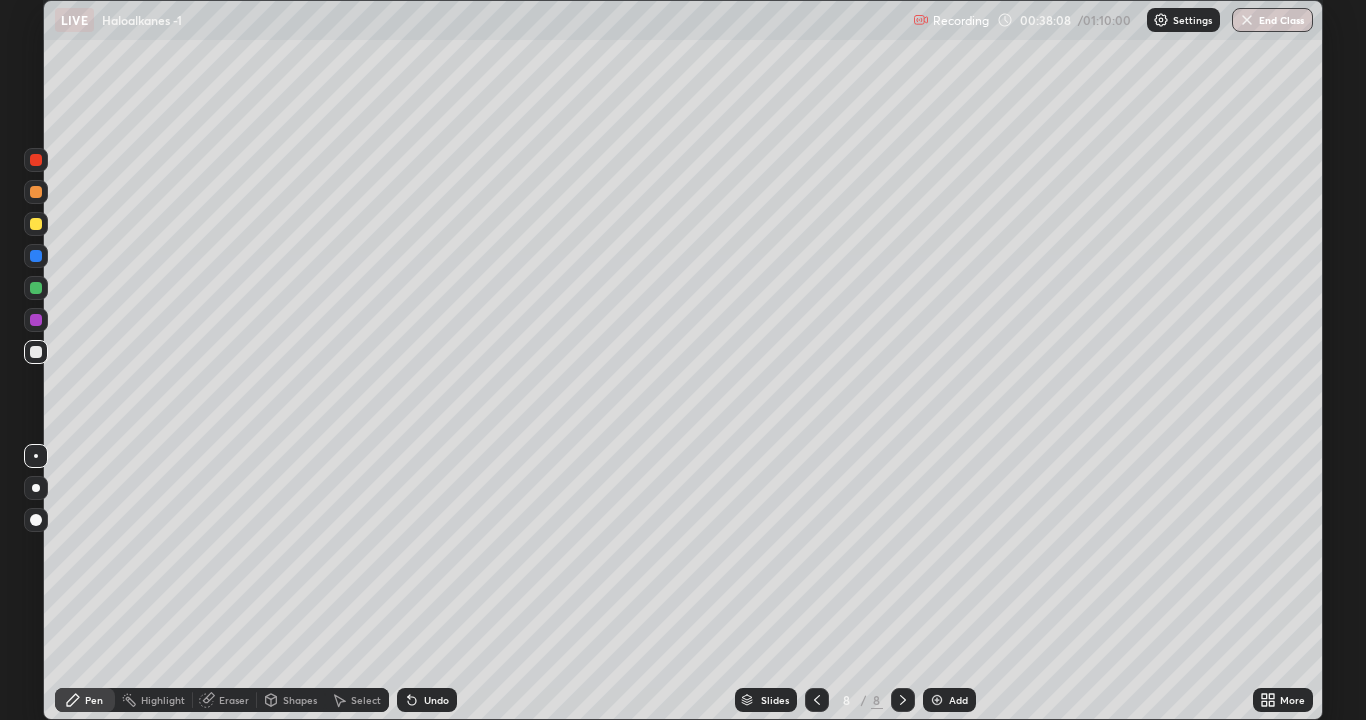 click on "Undo" at bounding box center [436, 700] 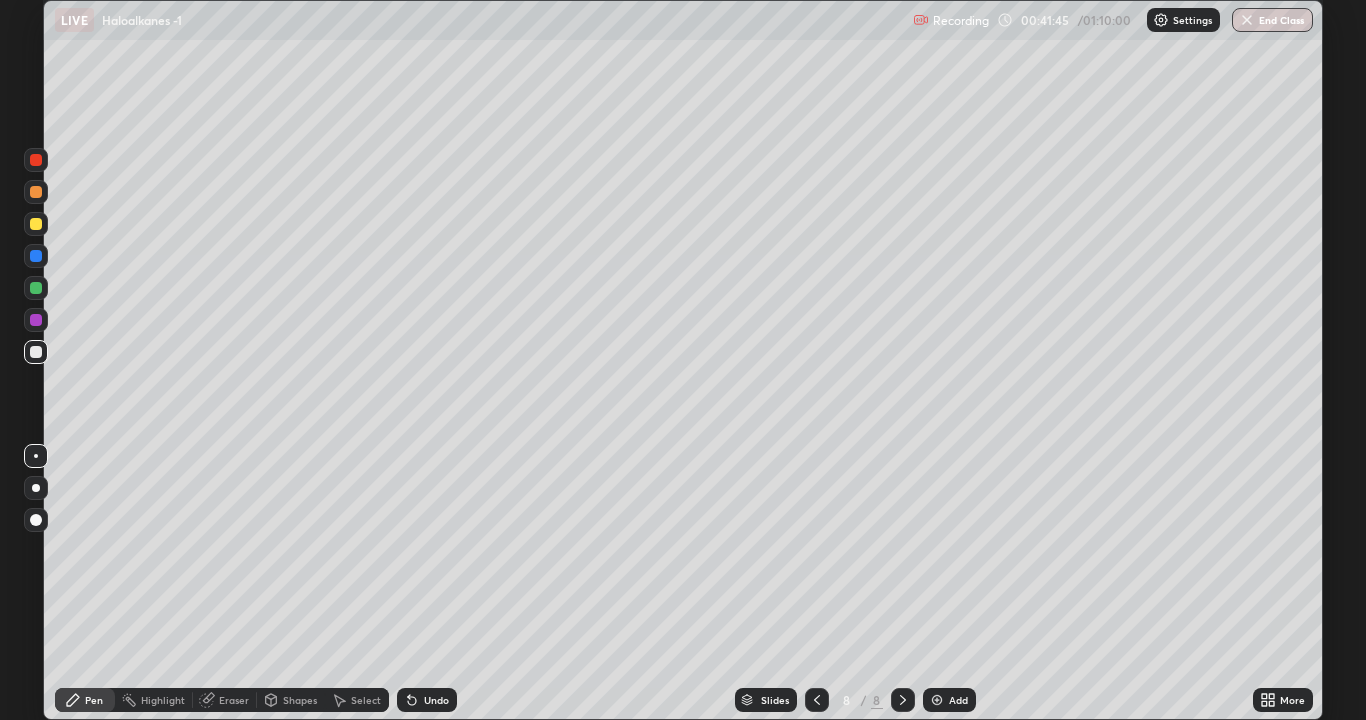 click on "Add" at bounding box center [949, 700] 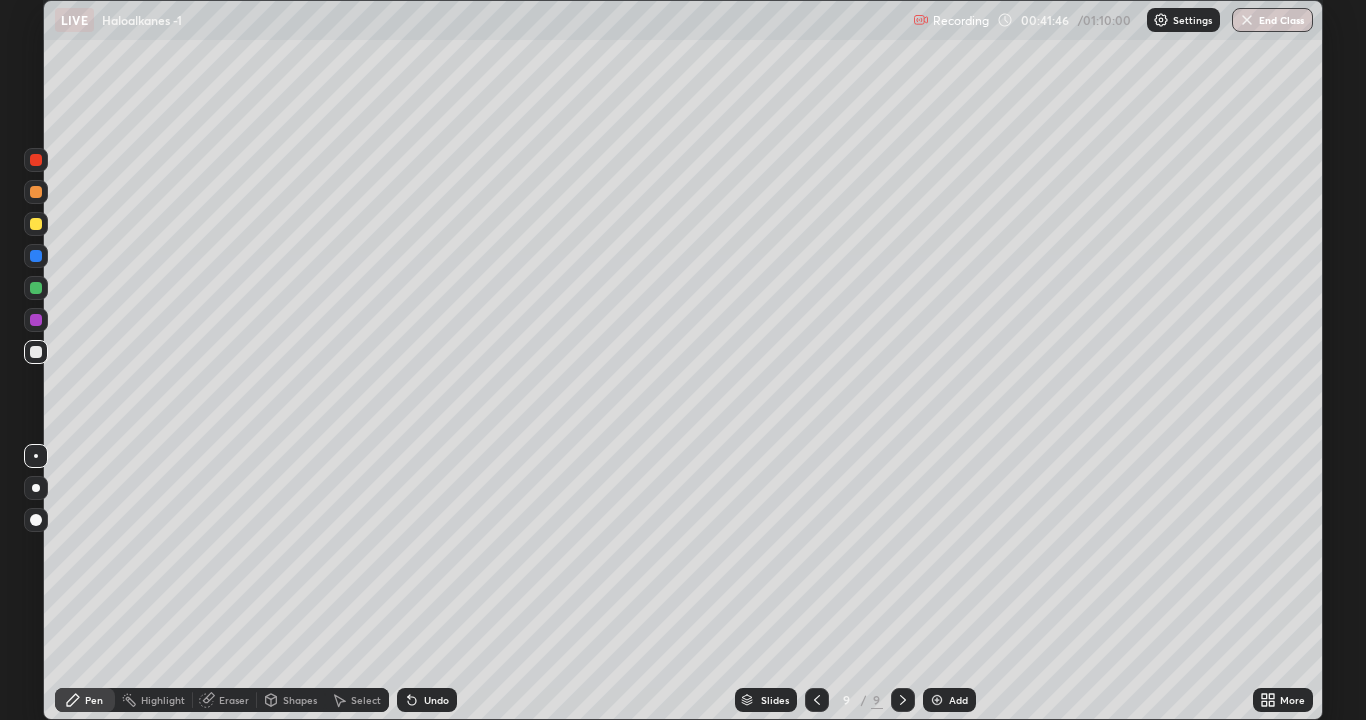 click at bounding box center (36, 224) 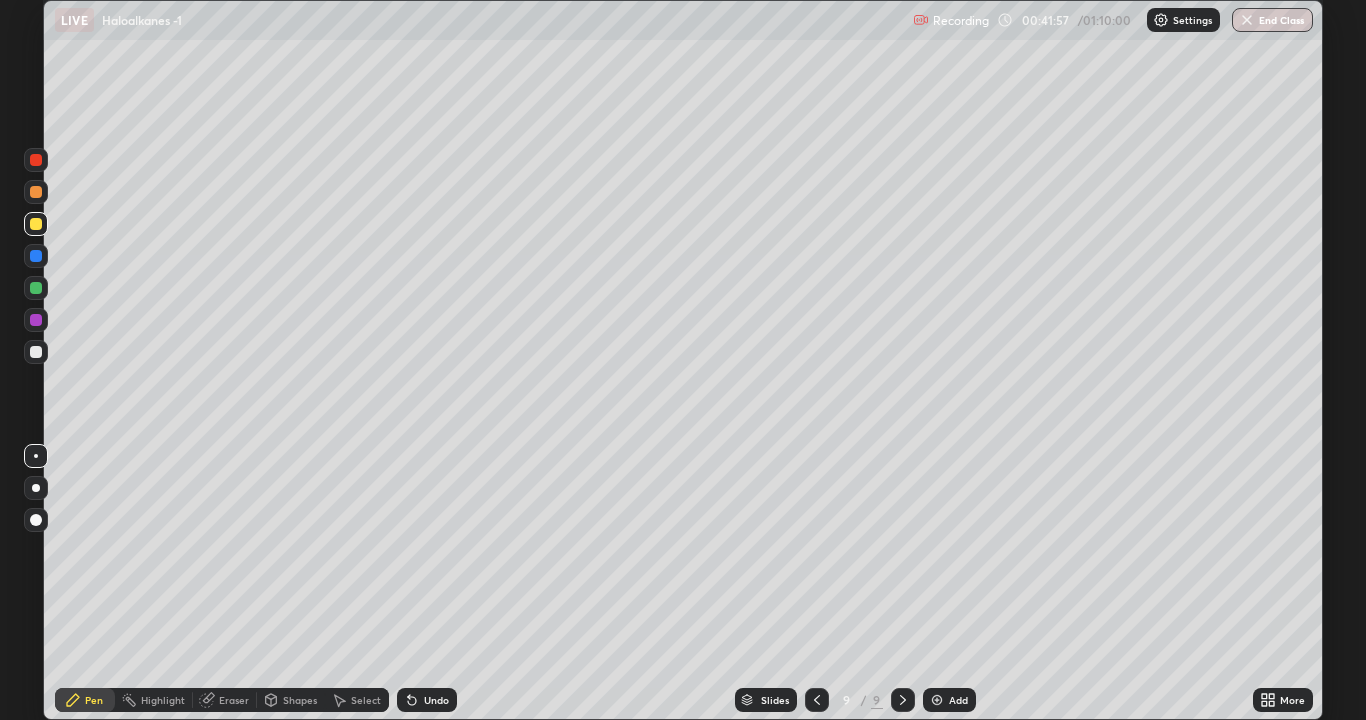 click at bounding box center [36, 352] 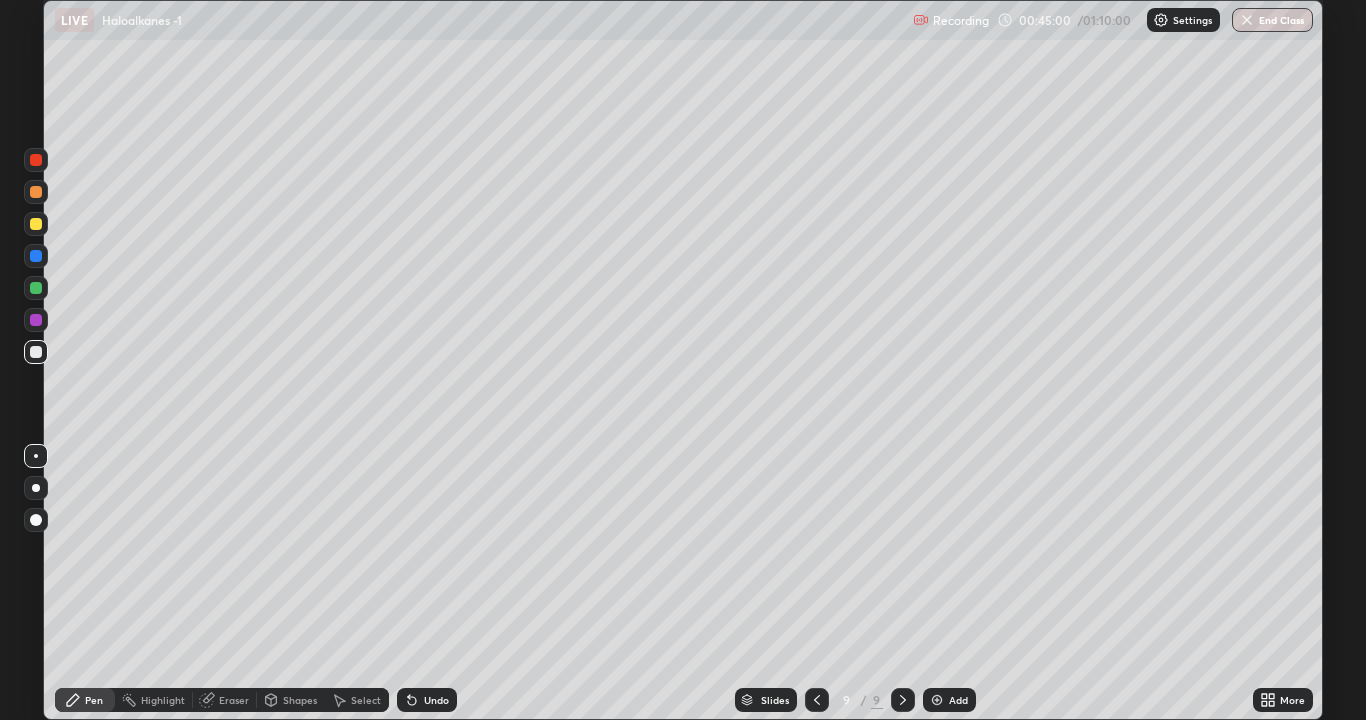 click at bounding box center [36, 288] 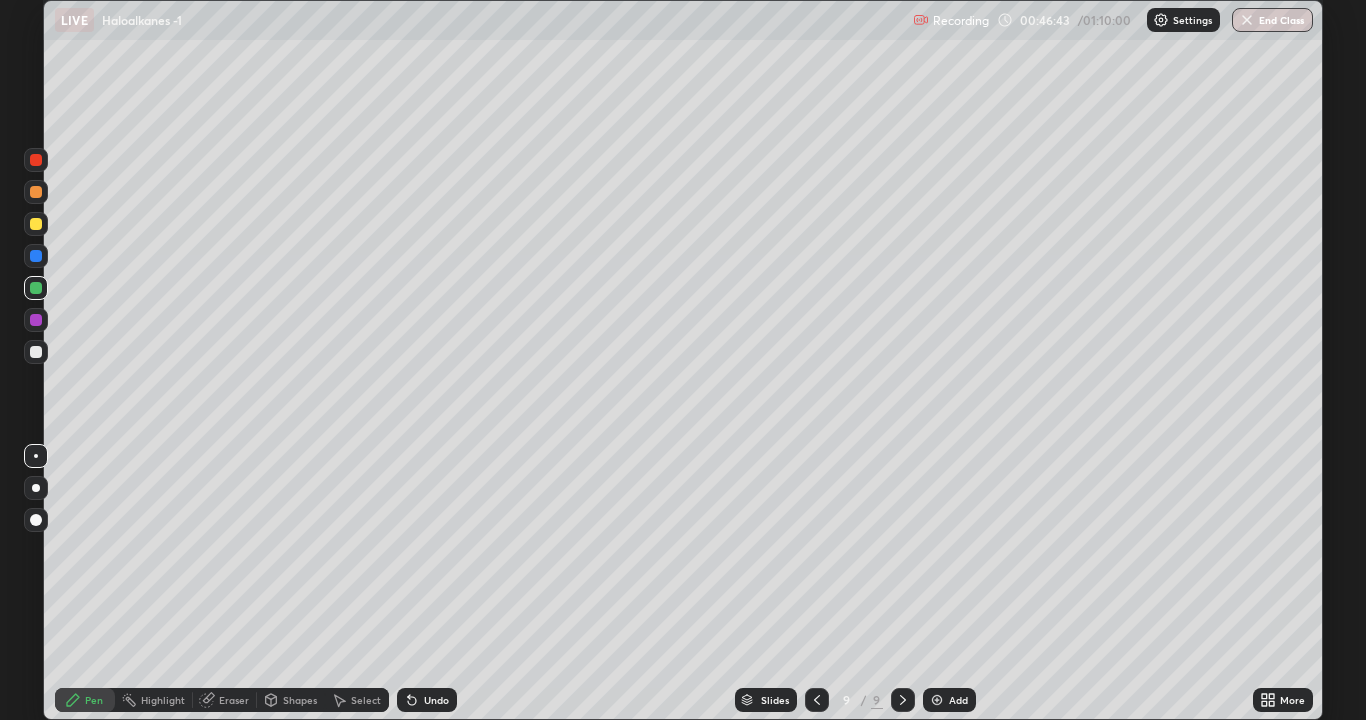 click on "Add" at bounding box center (949, 700) 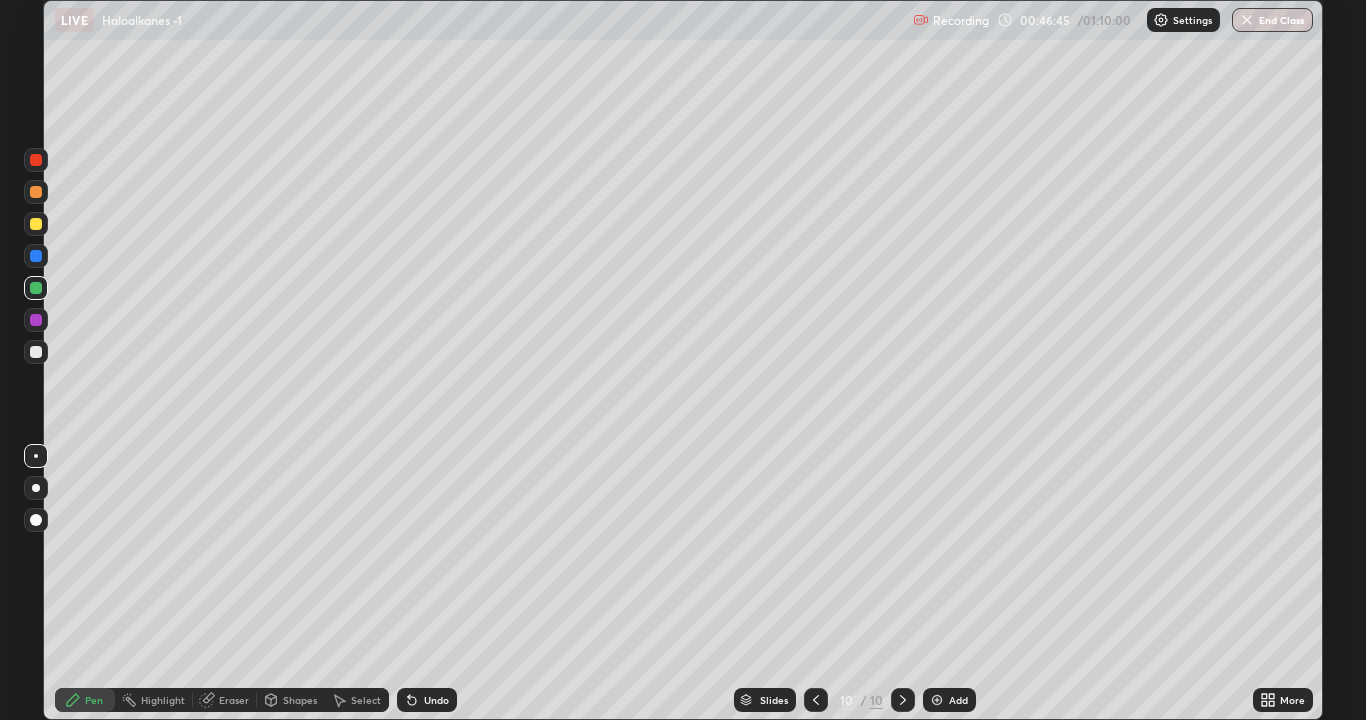 click at bounding box center [36, 224] 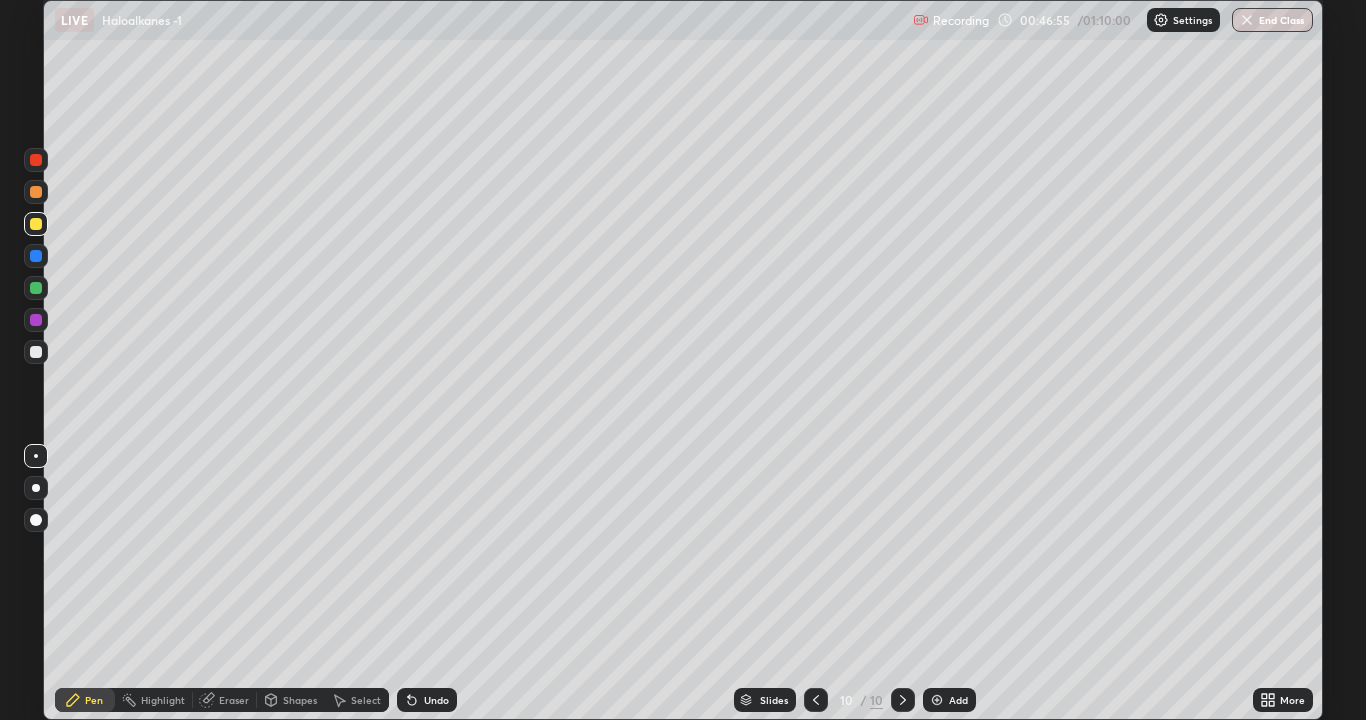 click at bounding box center [36, 352] 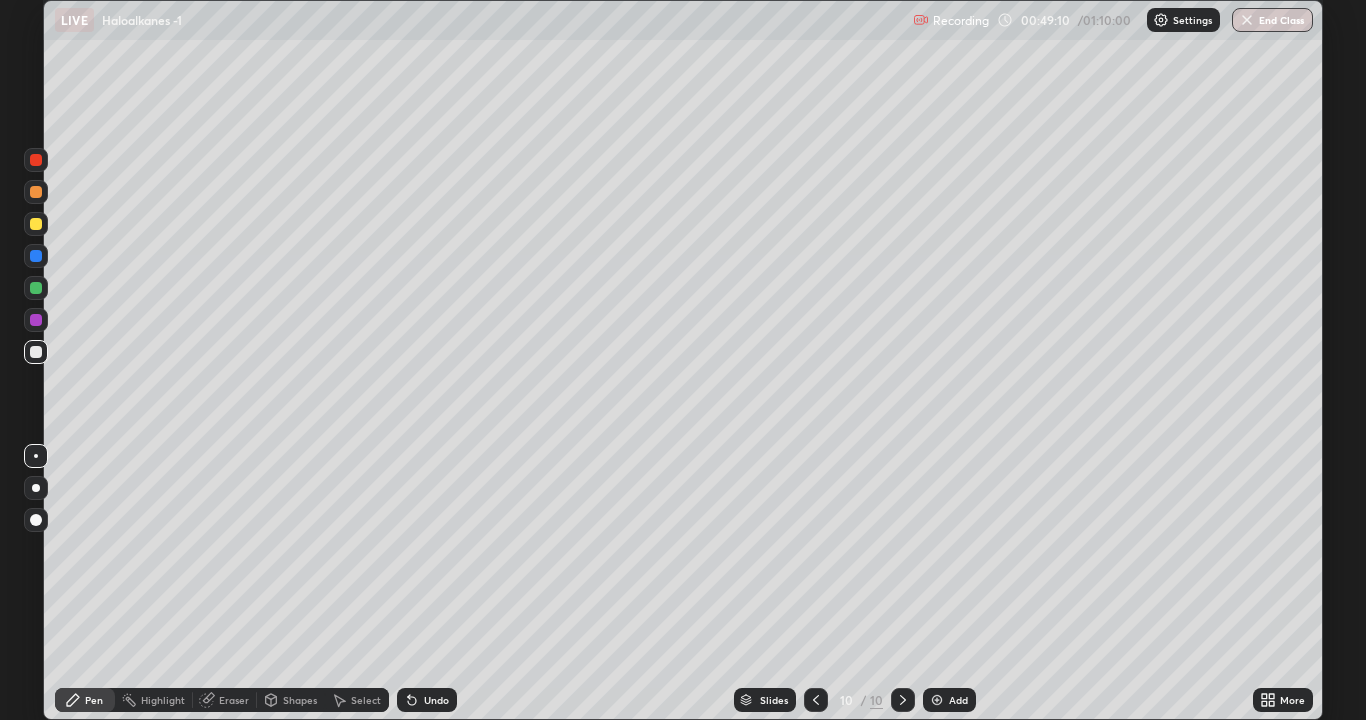 click at bounding box center (36, 320) 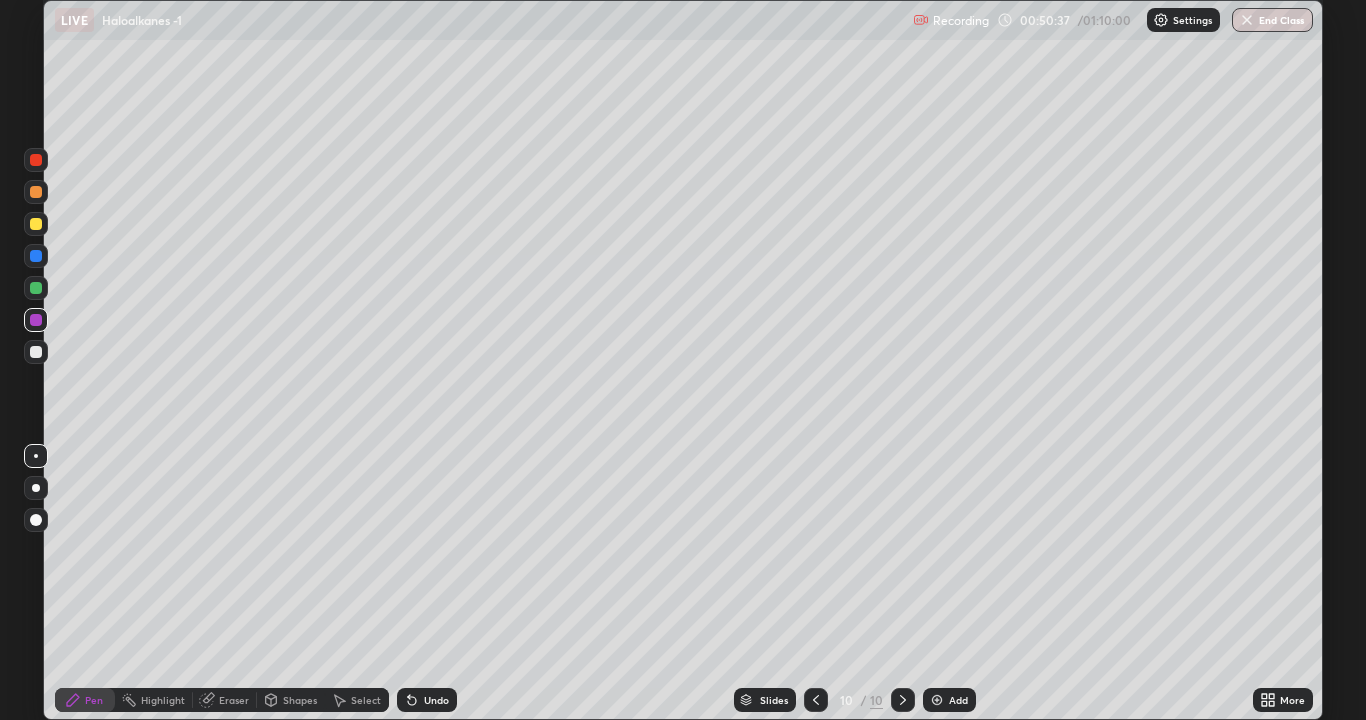 click on "Add" at bounding box center [949, 700] 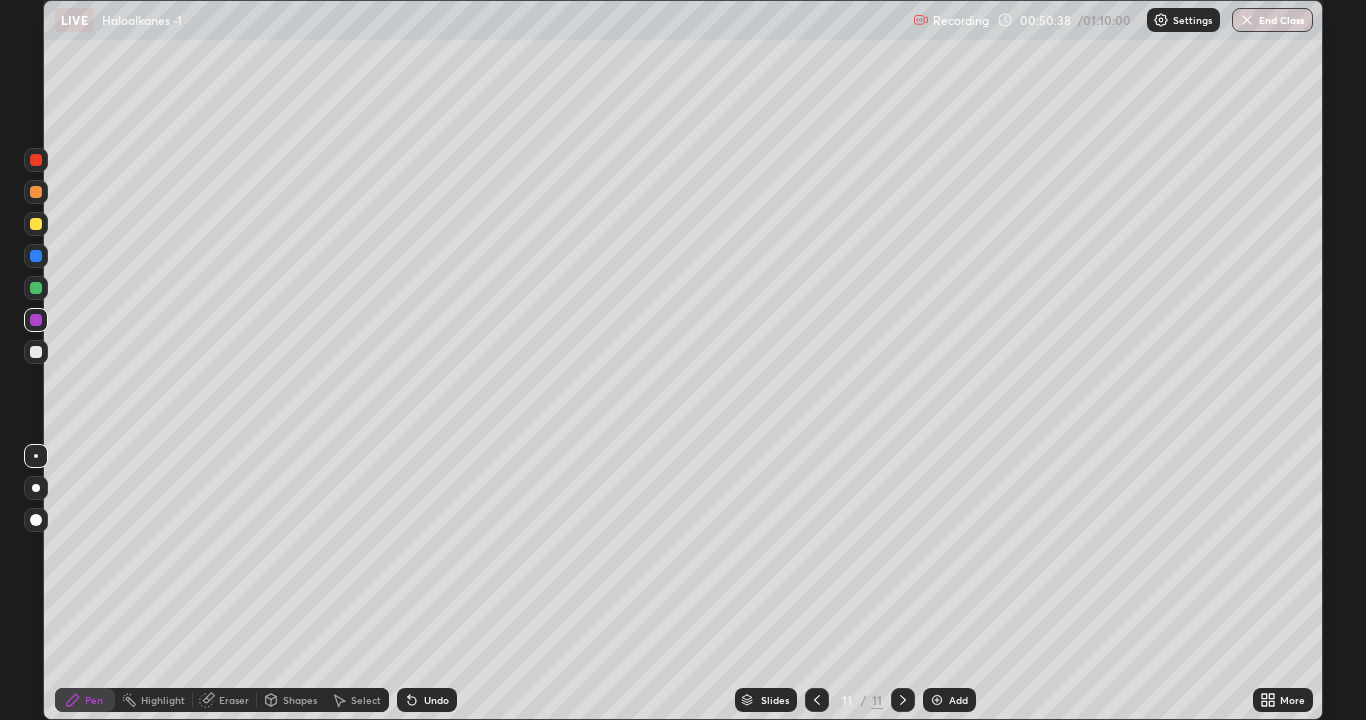 click at bounding box center [36, 352] 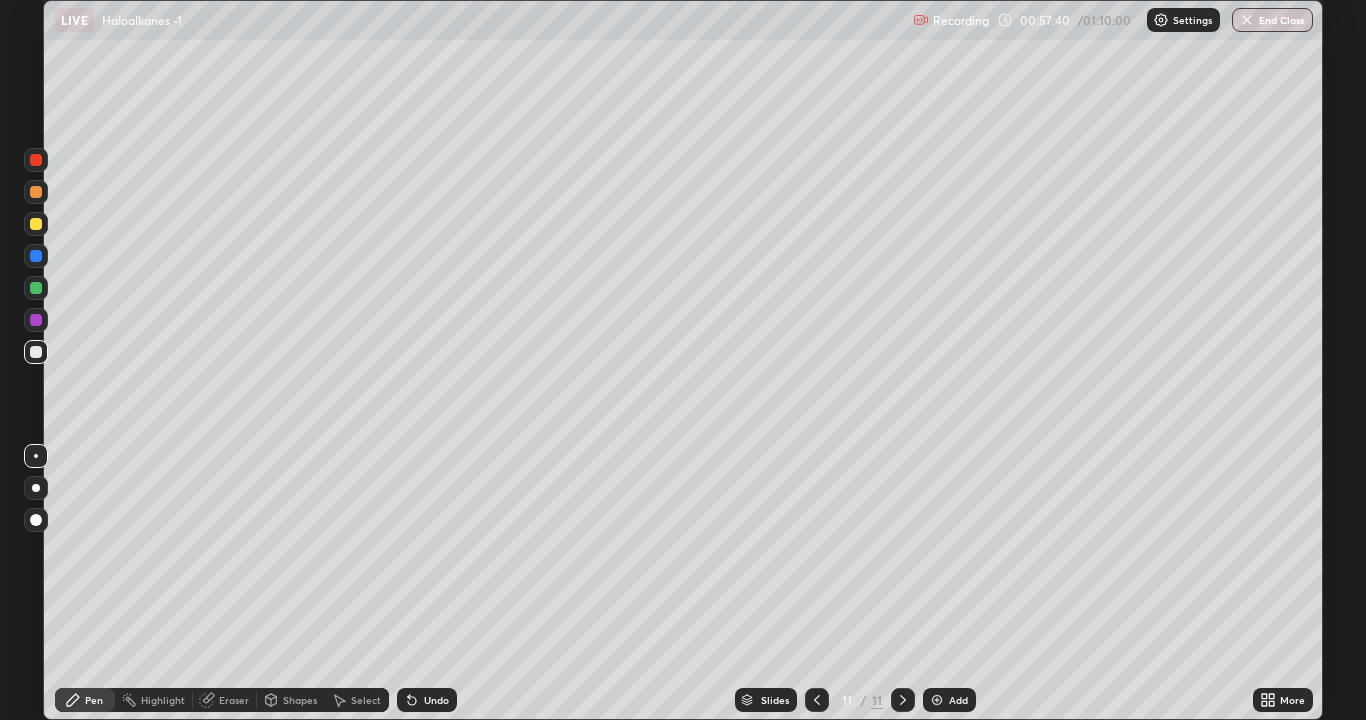 click at bounding box center (937, 700) 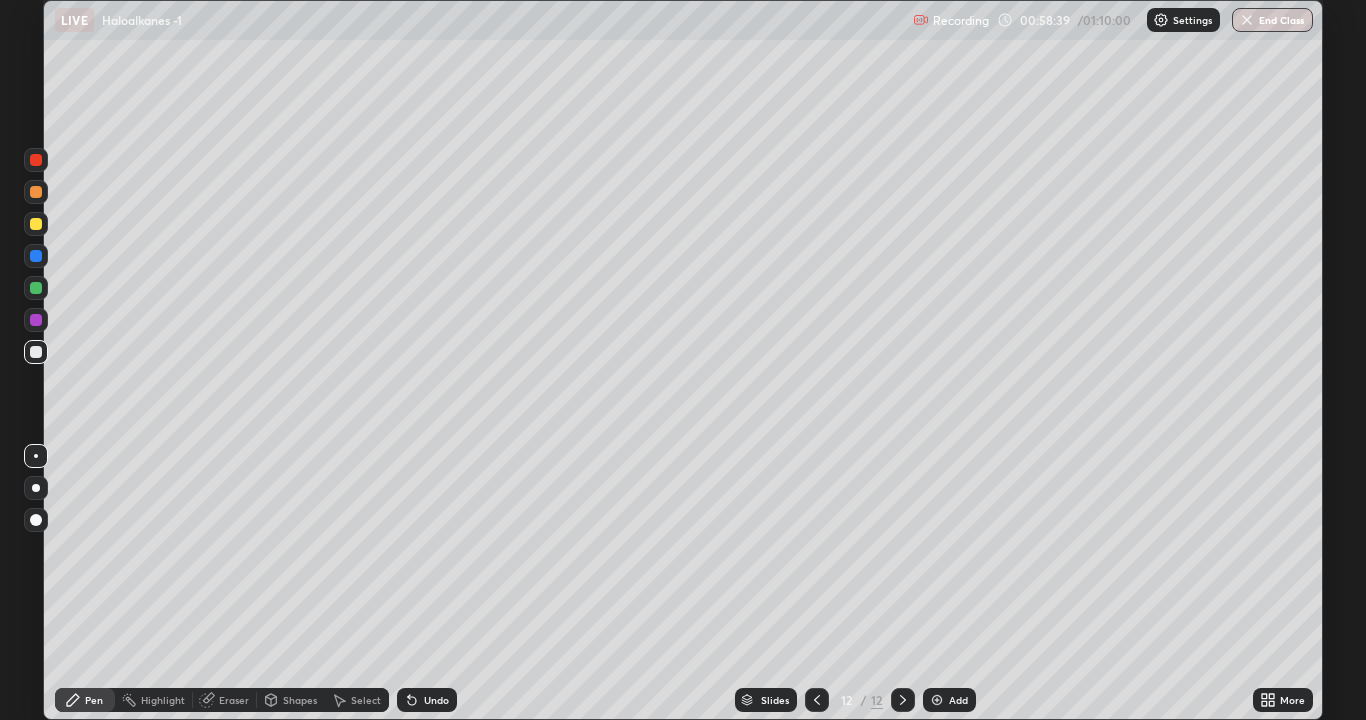 click at bounding box center (36, 224) 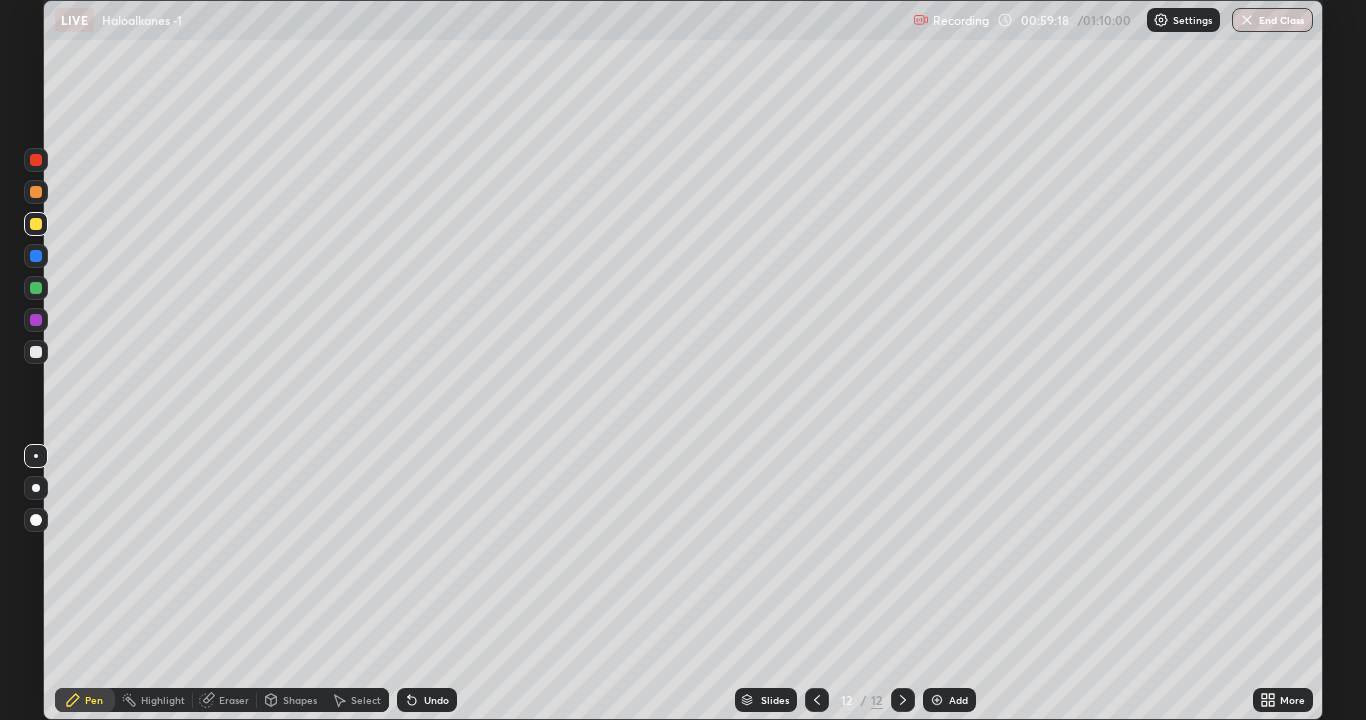 click at bounding box center (36, 288) 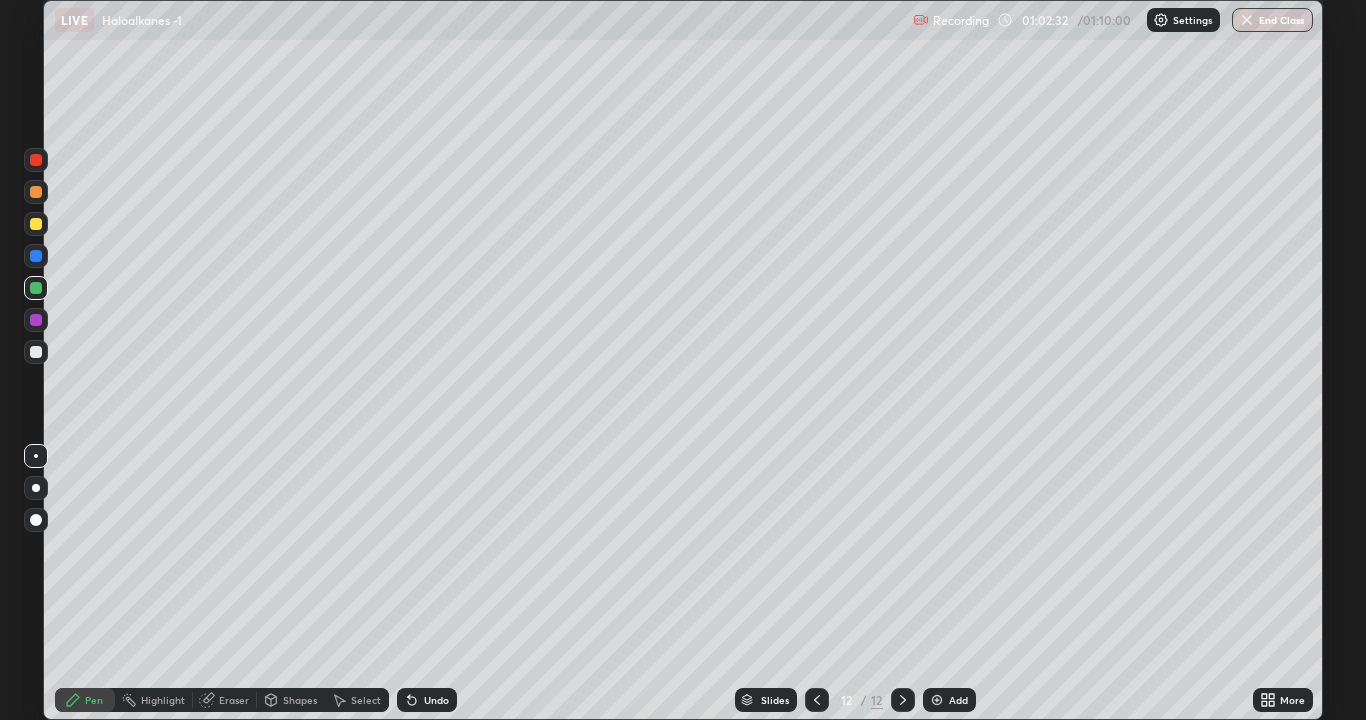 click at bounding box center [937, 700] 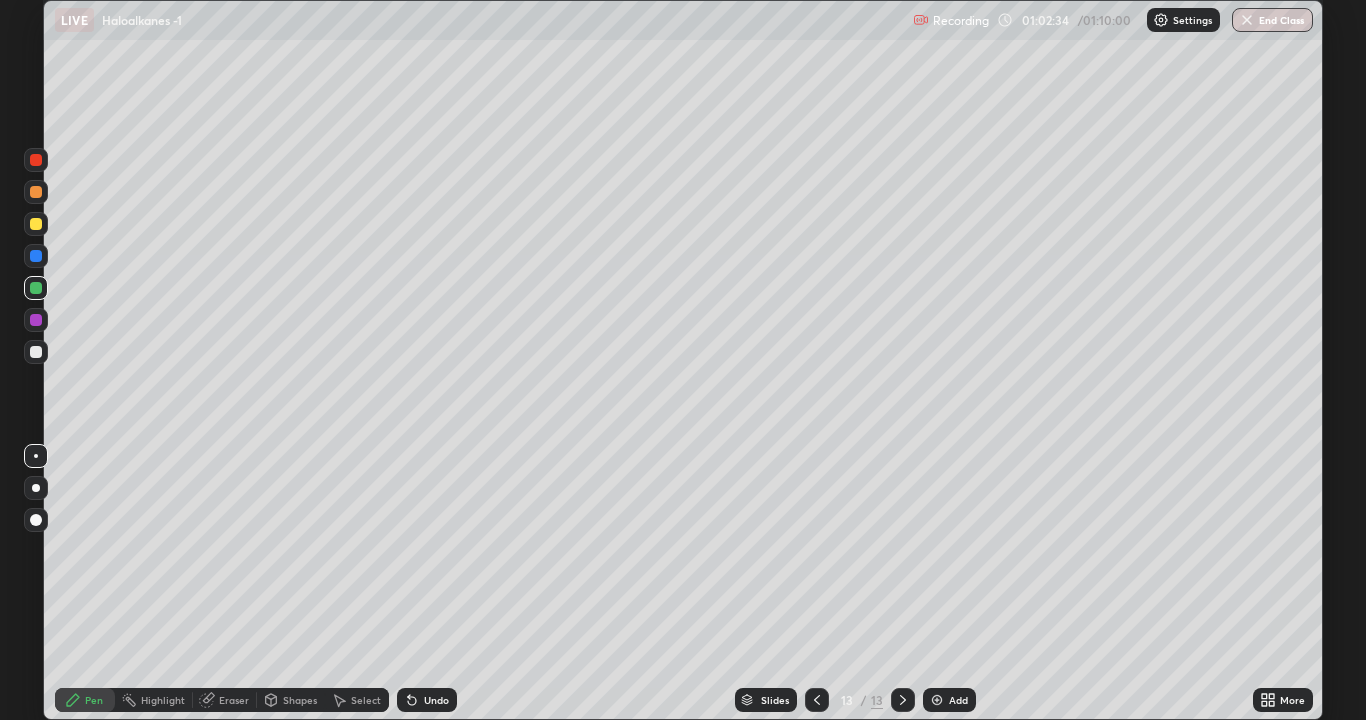 click at bounding box center [36, 352] 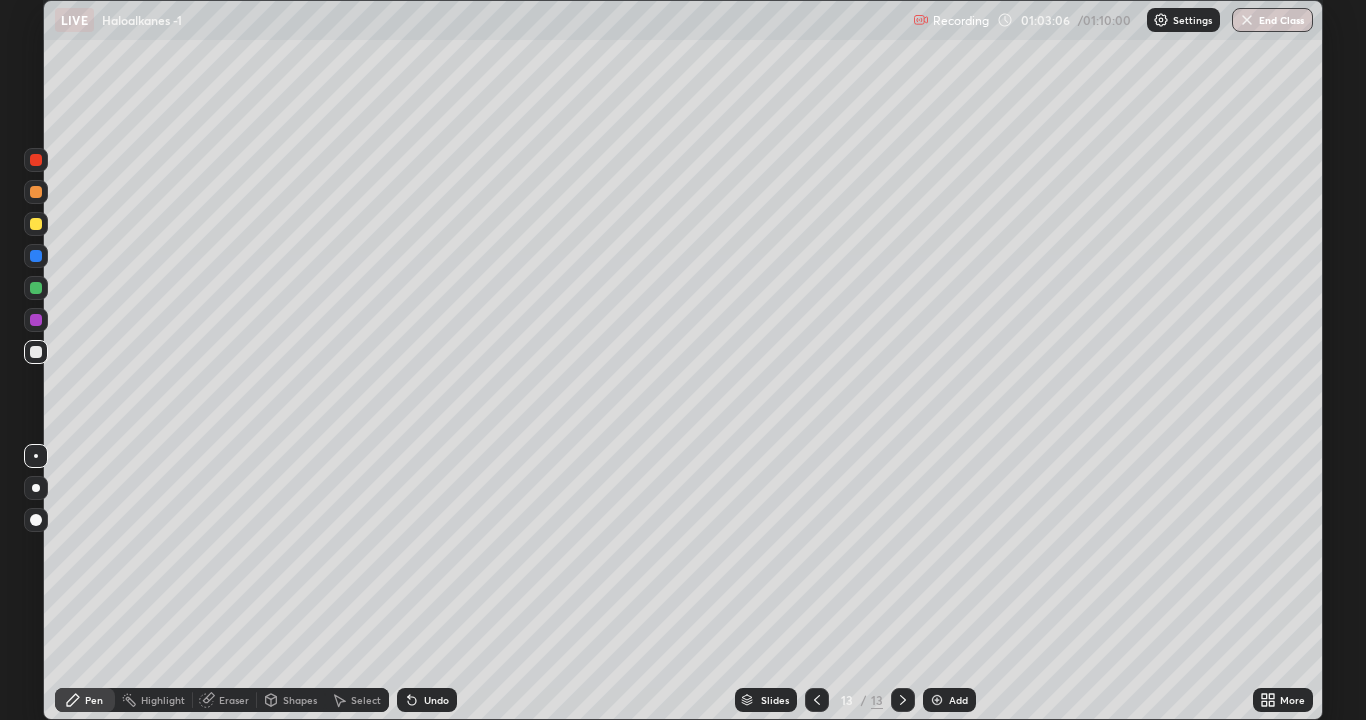 click at bounding box center (36, 288) 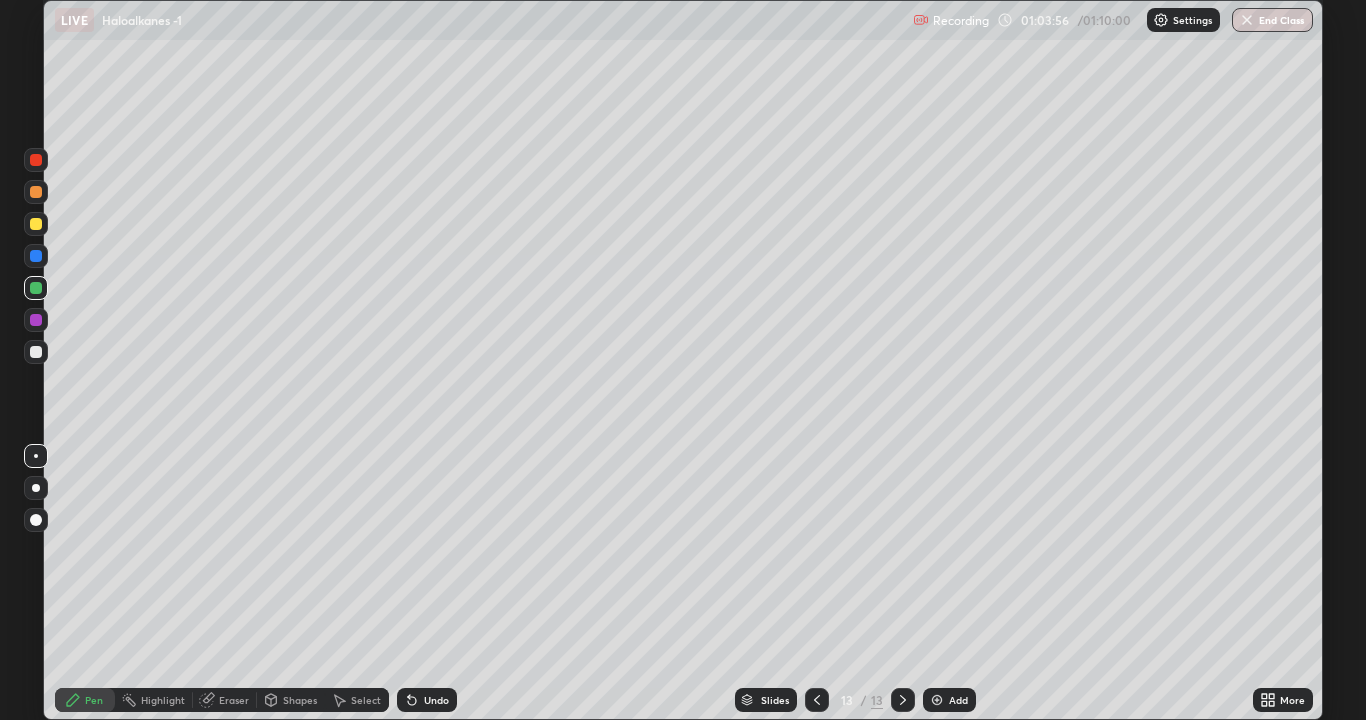click at bounding box center [36, 352] 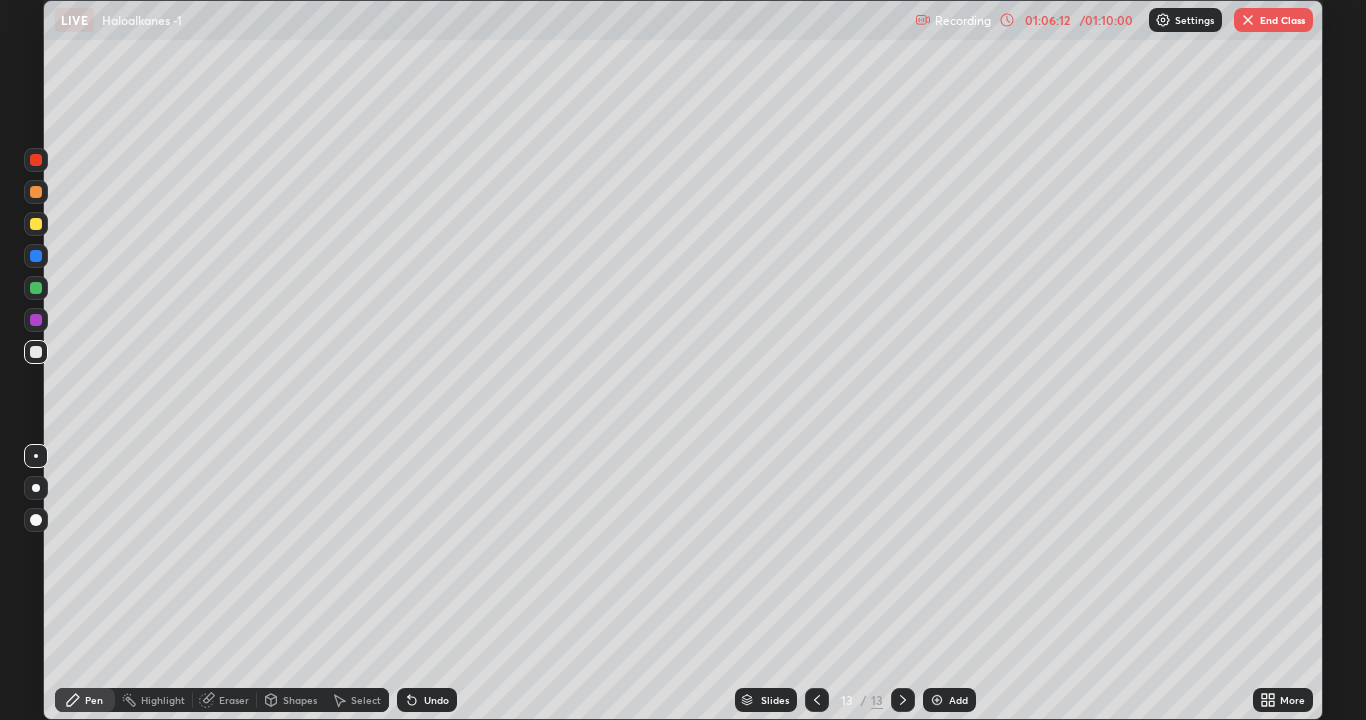 click at bounding box center [36, 224] 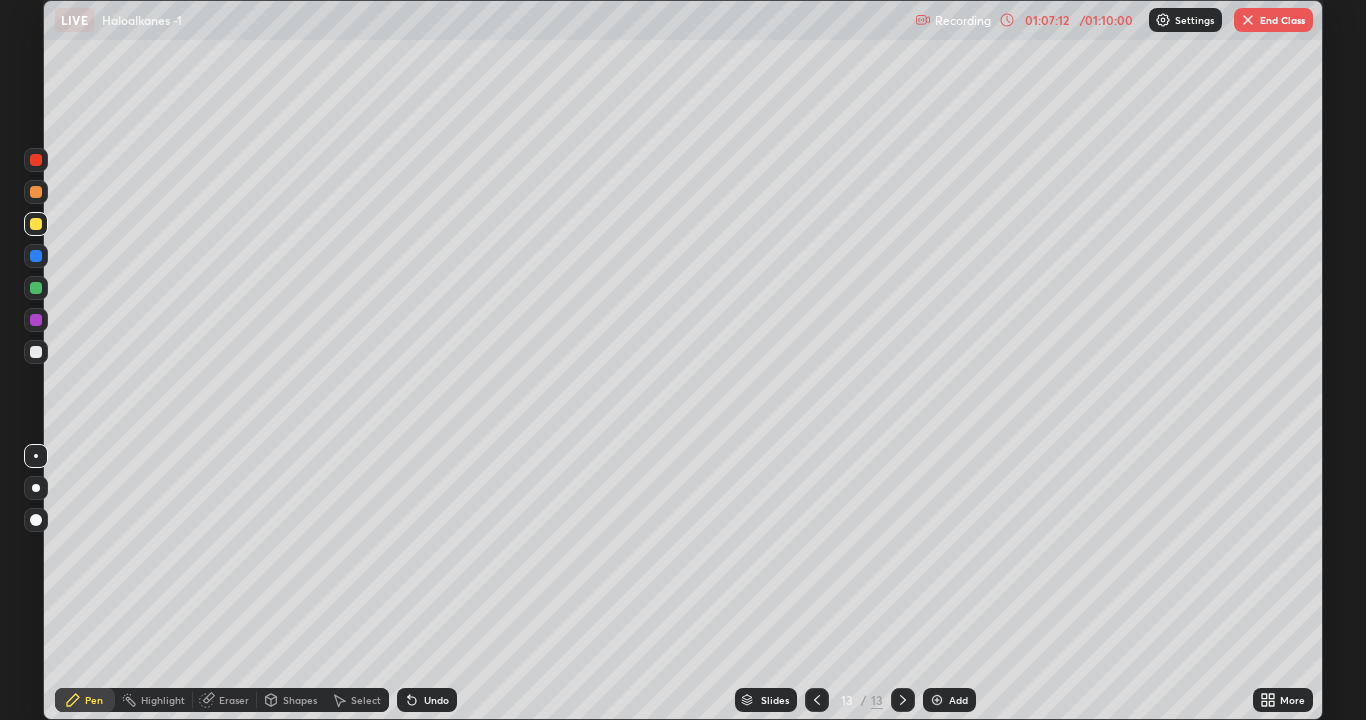 click at bounding box center [36, 288] 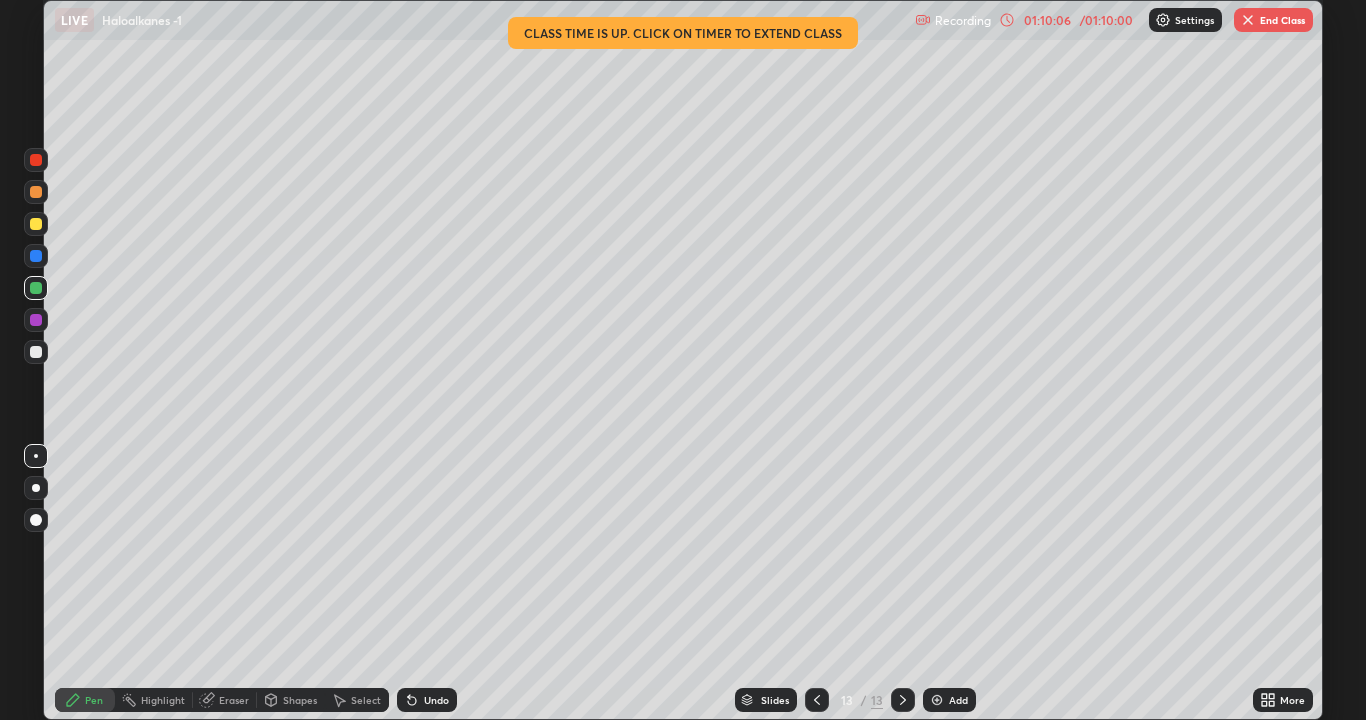 click on "End Class" at bounding box center [1273, 20] 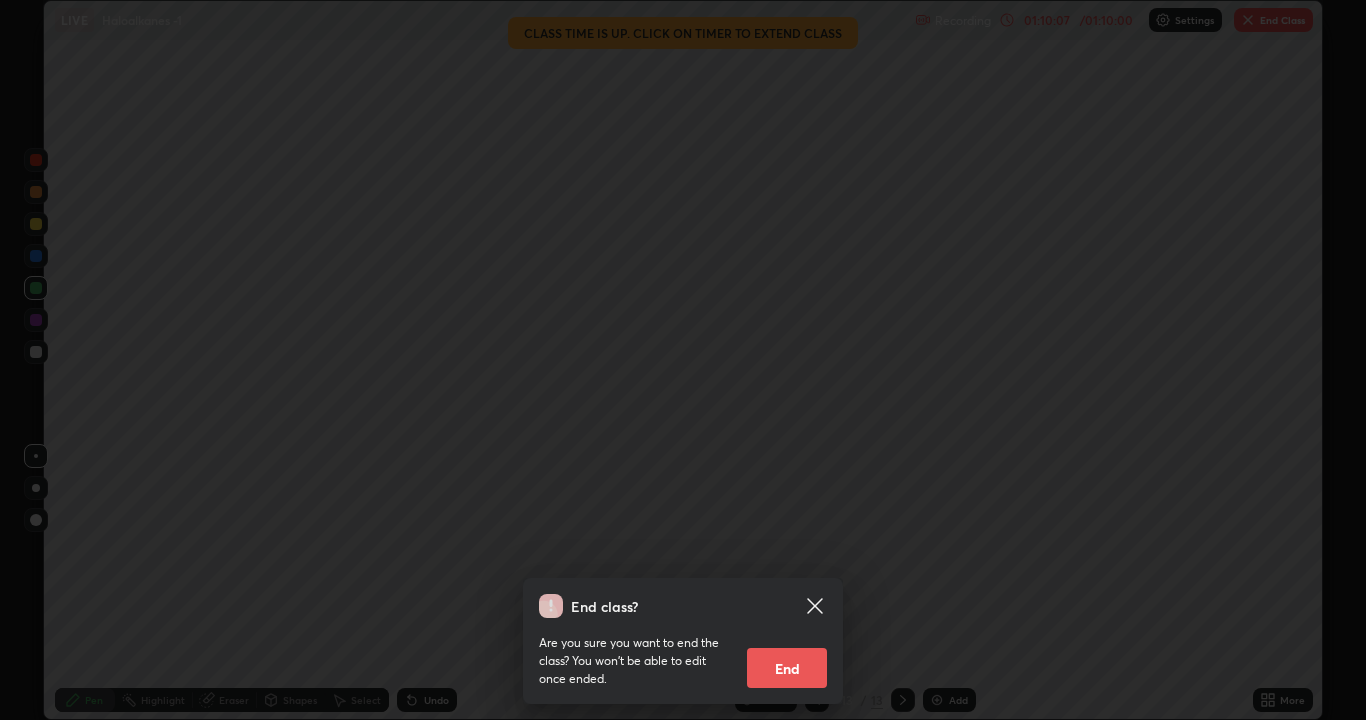 click on "End" at bounding box center (787, 668) 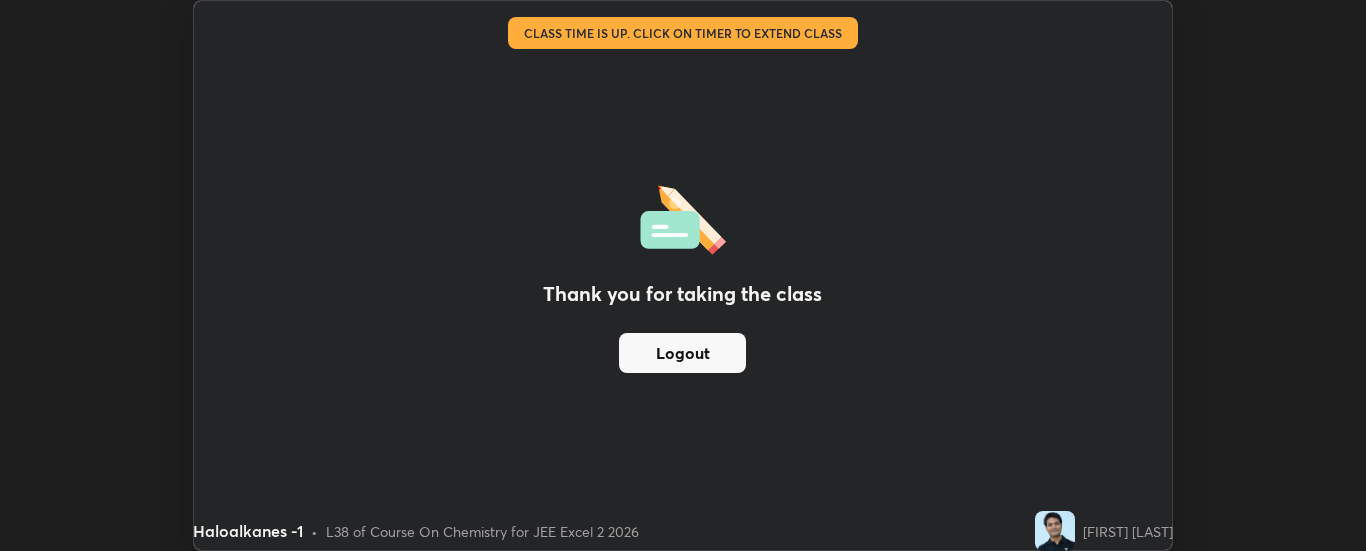 scroll, scrollTop: 551, scrollLeft: 1366, axis: both 